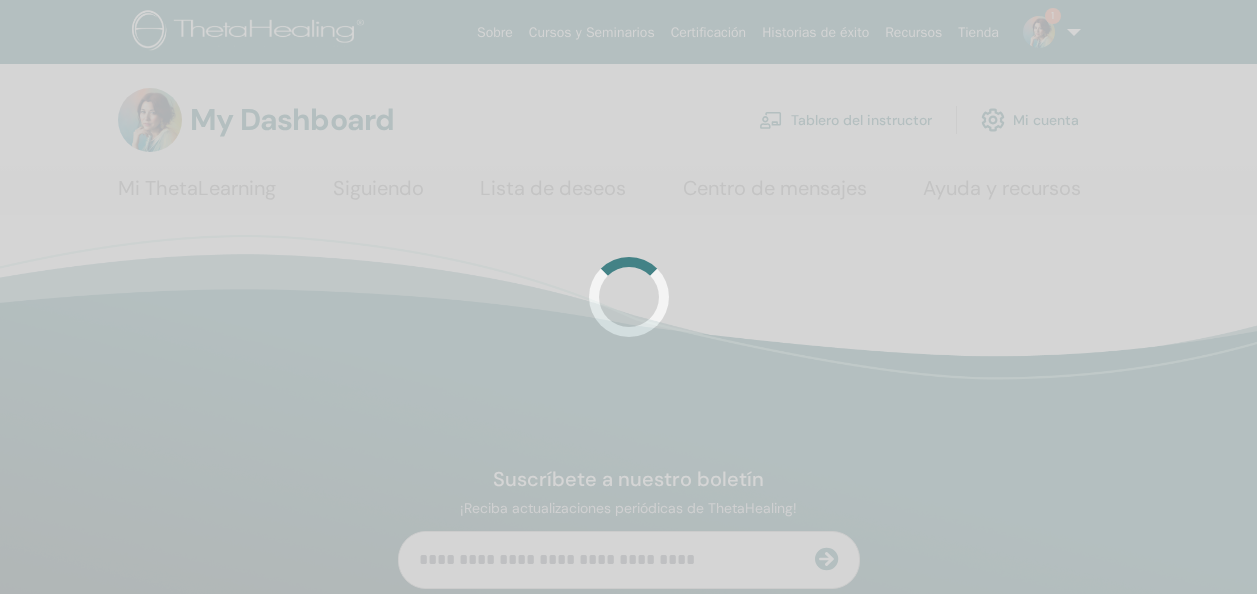 scroll, scrollTop: 0, scrollLeft: 0, axis: both 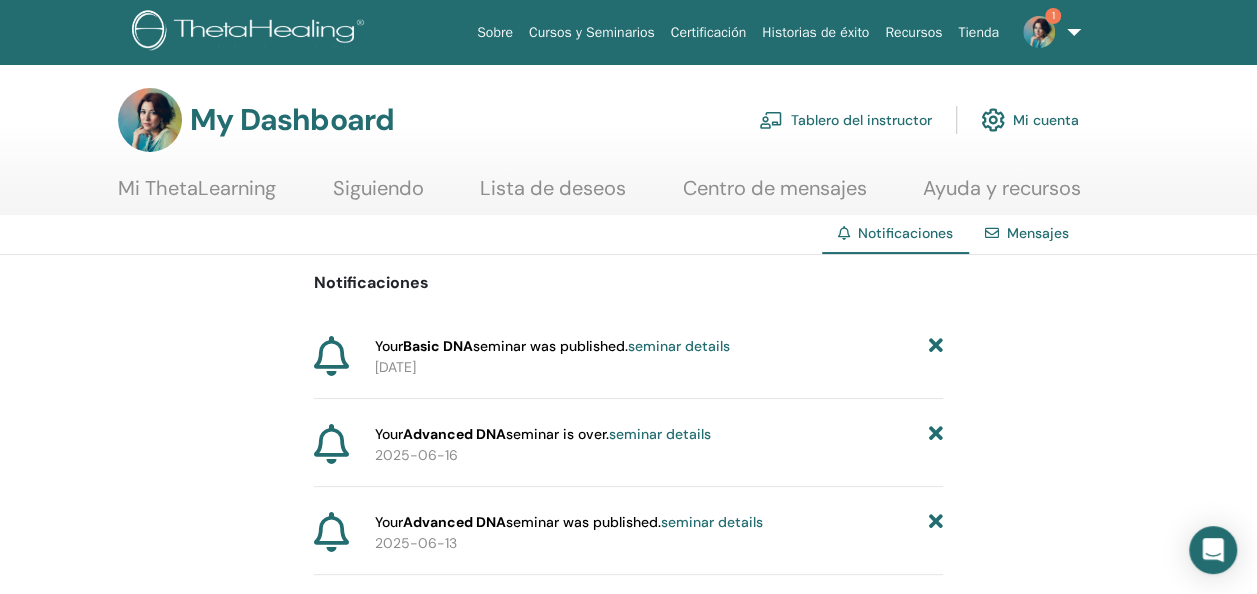 click on "seminar details" at bounding box center [679, 346] 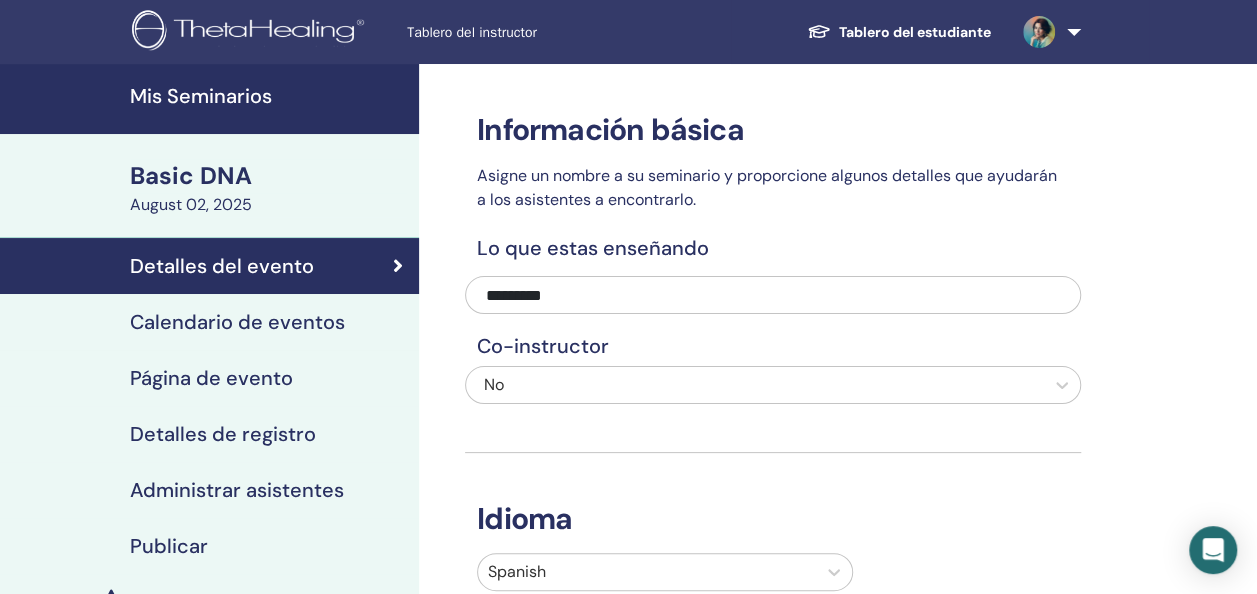 scroll, scrollTop: 23, scrollLeft: 0, axis: vertical 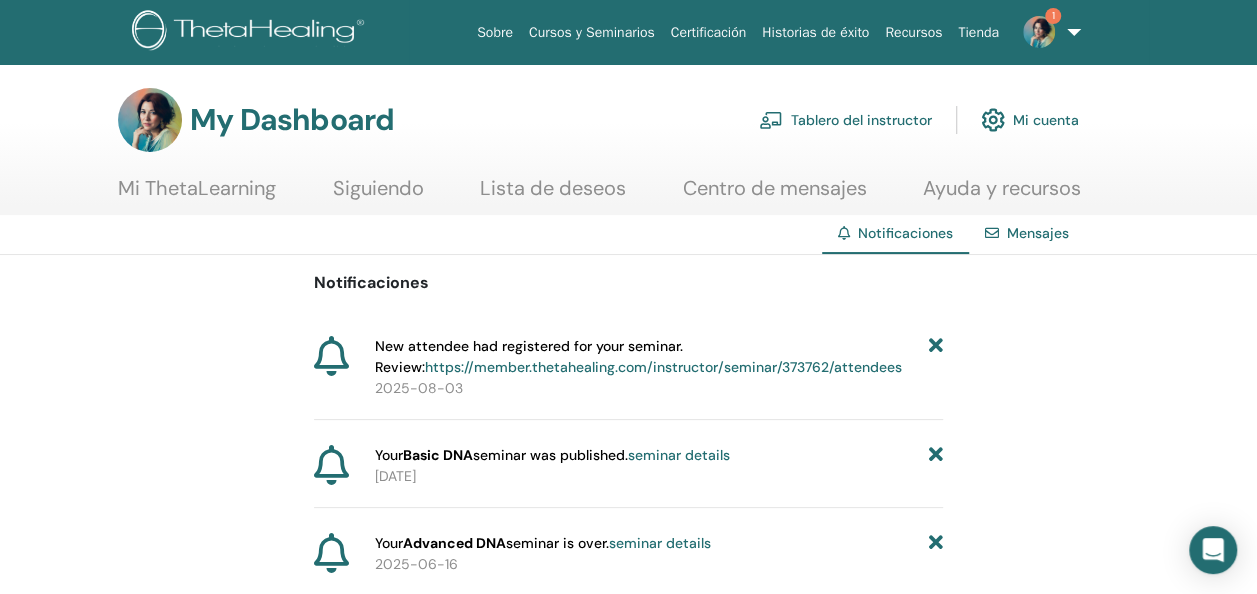 click on "https://member.thetahealing.com/instructor/seminar/373762/attendees" at bounding box center (663, 367) 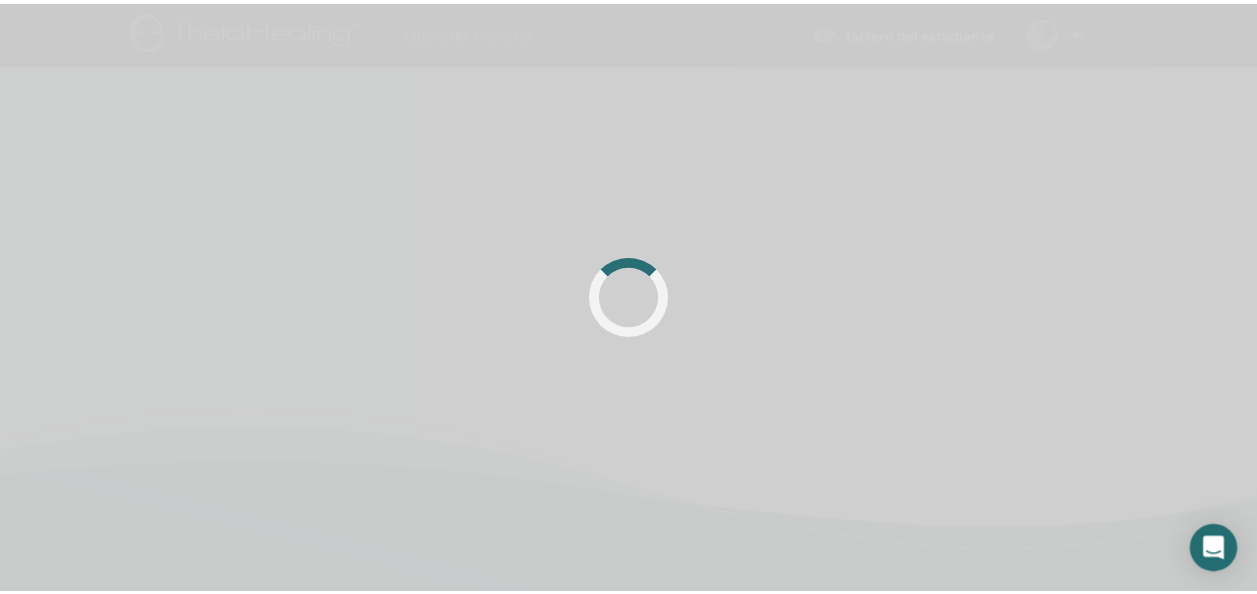 scroll, scrollTop: 0, scrollLeft: 0, axis: both 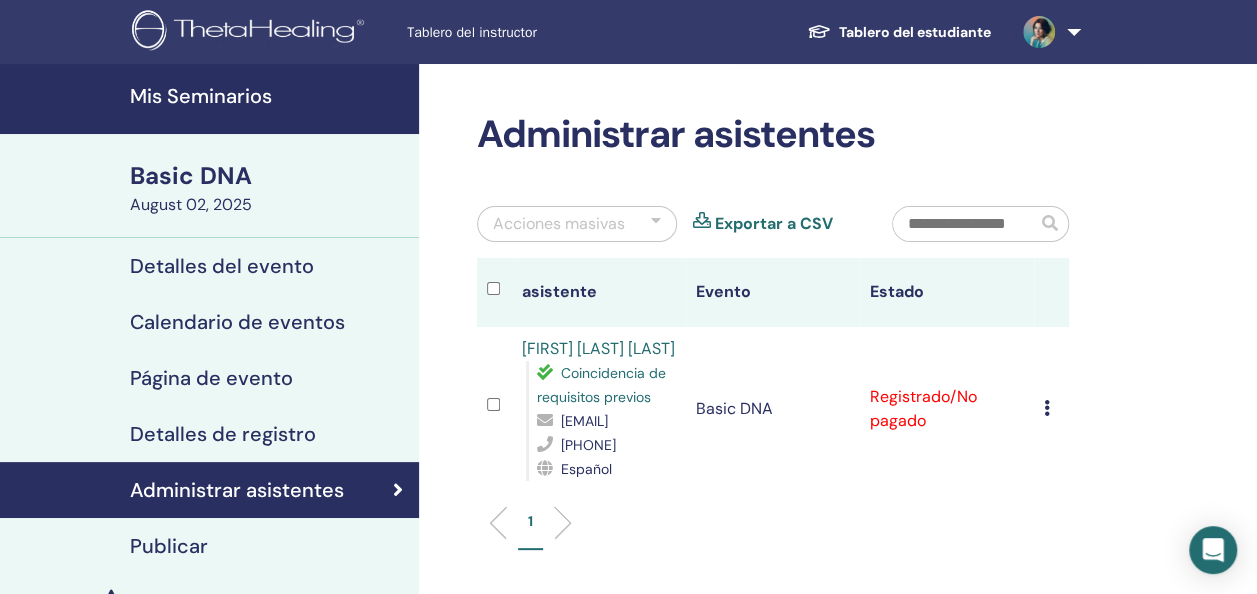 click on "Cancelar registro No autocertificar Marcar como pagado Marcar como no pagado Marcar como ausente Completar y certificar Descargar Certificado" at bounding box center [1051, 409] 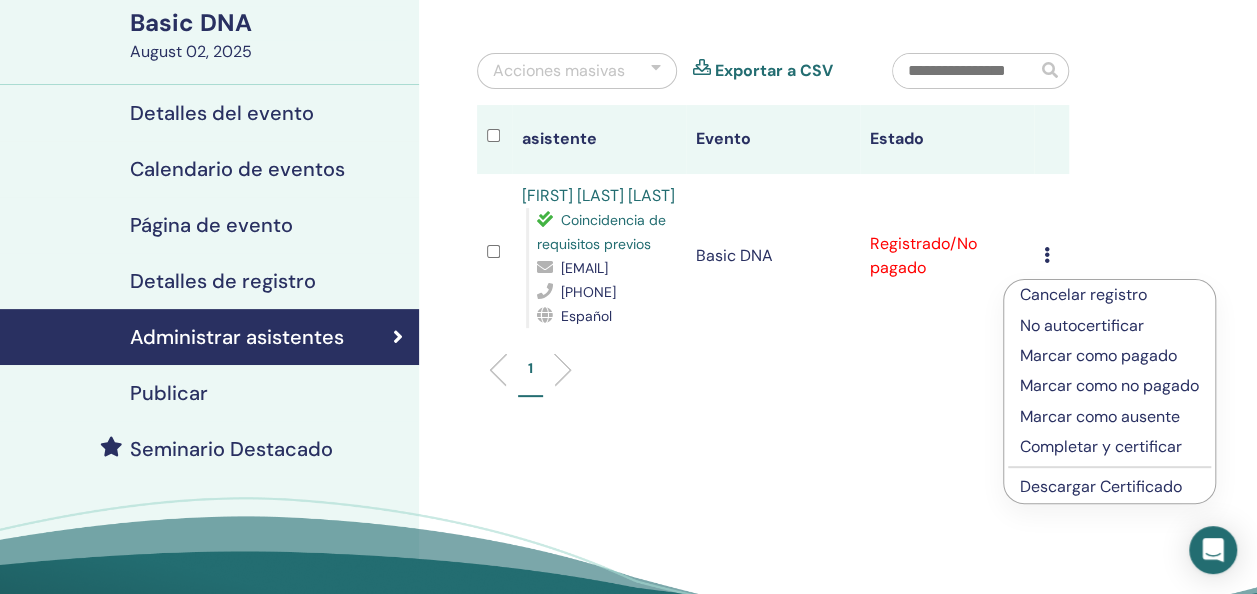 scroll, scrollTop: 154, scrollLeft: 0, axis: vertical 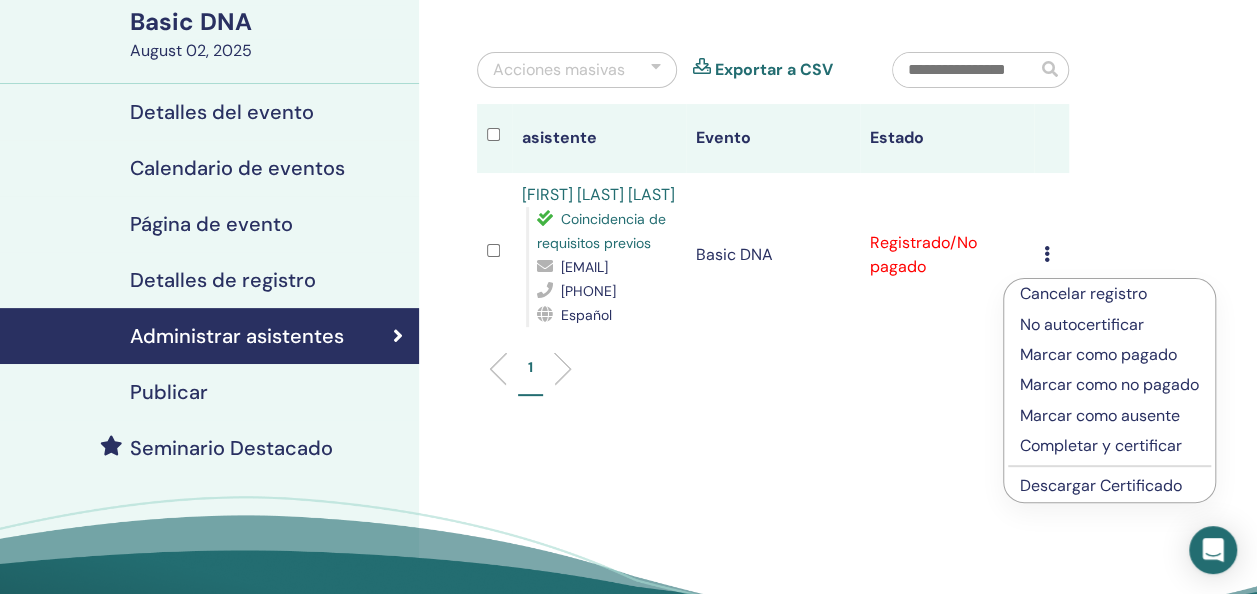 click on "Marcar como pagado" at bounding box center (1109, 355) 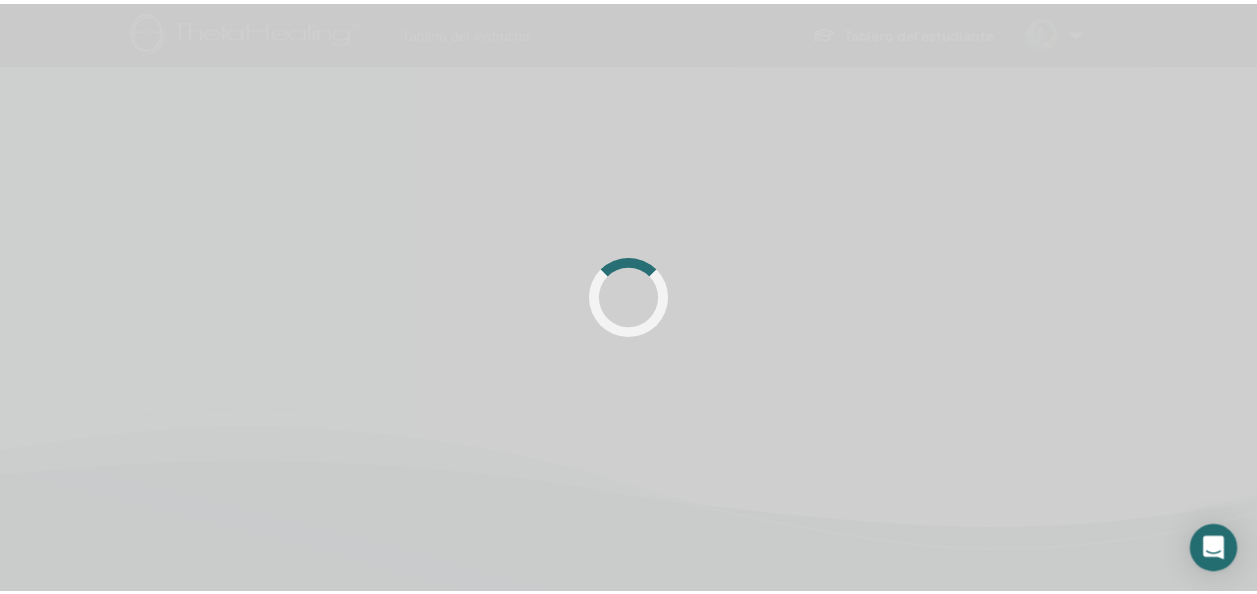scroll, scrollTop: 0, scrollLeft: 0, axis: both 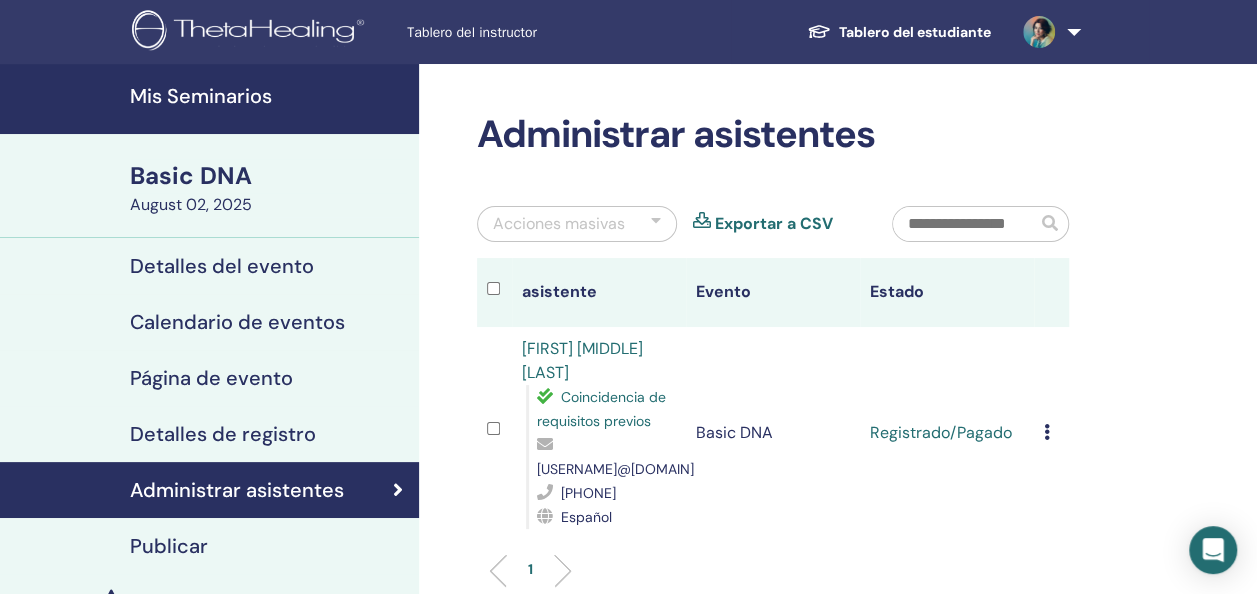 click at bounding box center [1047, 432] 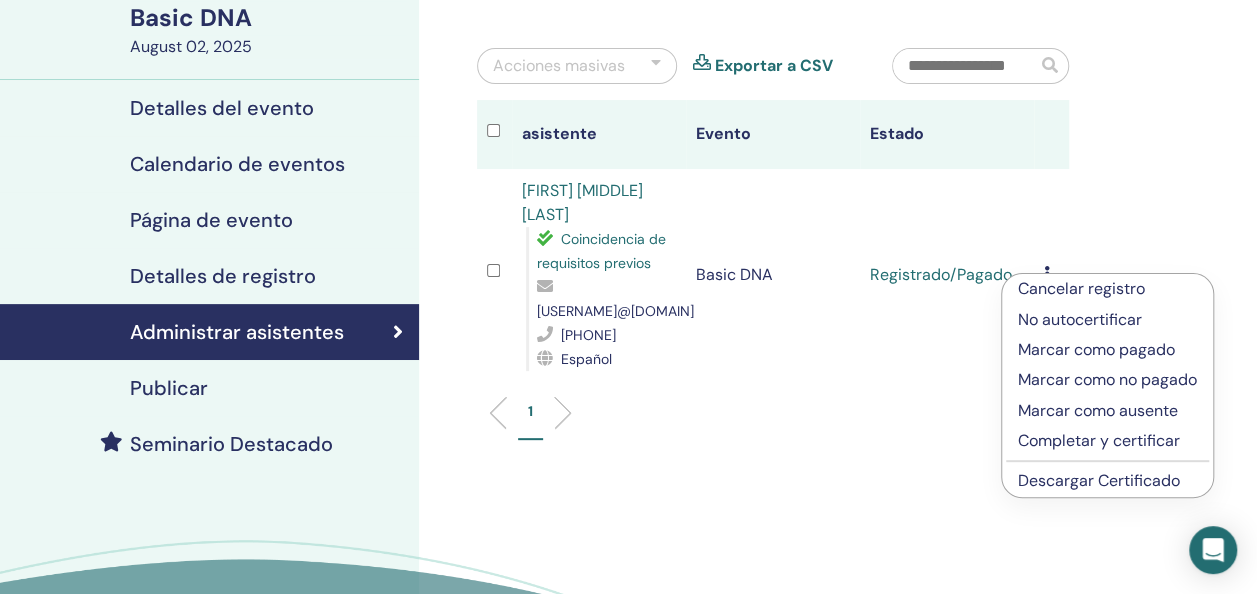 scroll, scrollTop: 168, scrollLeft: 0, axis: vertical 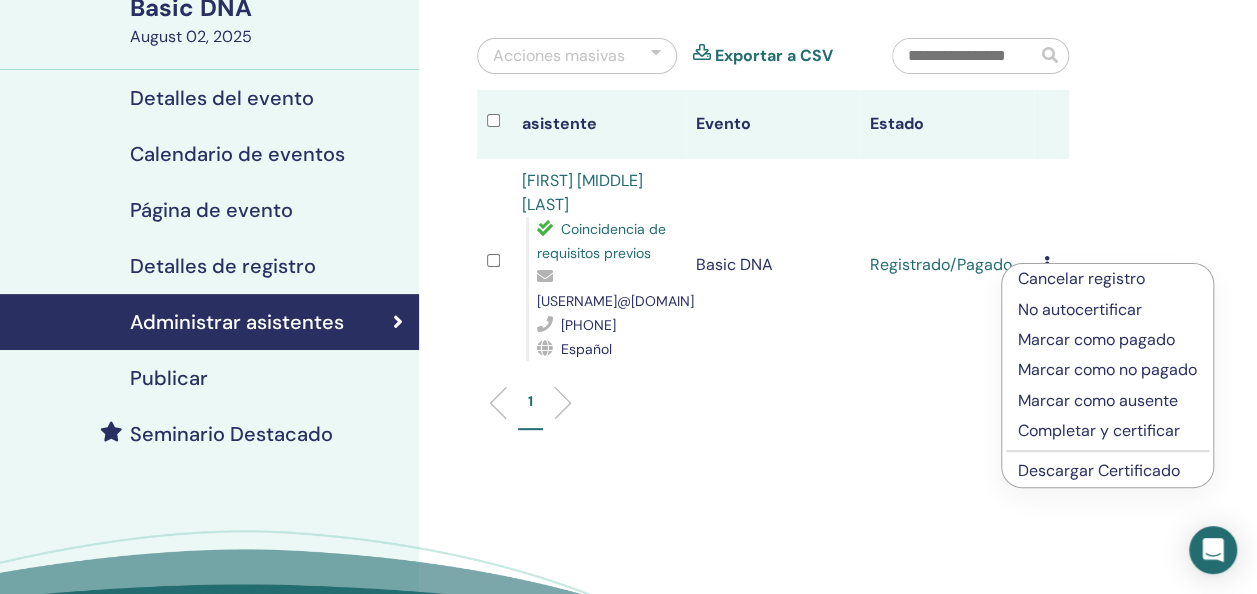 click on "Completar y certificar" at bounding box center (1107, 431) 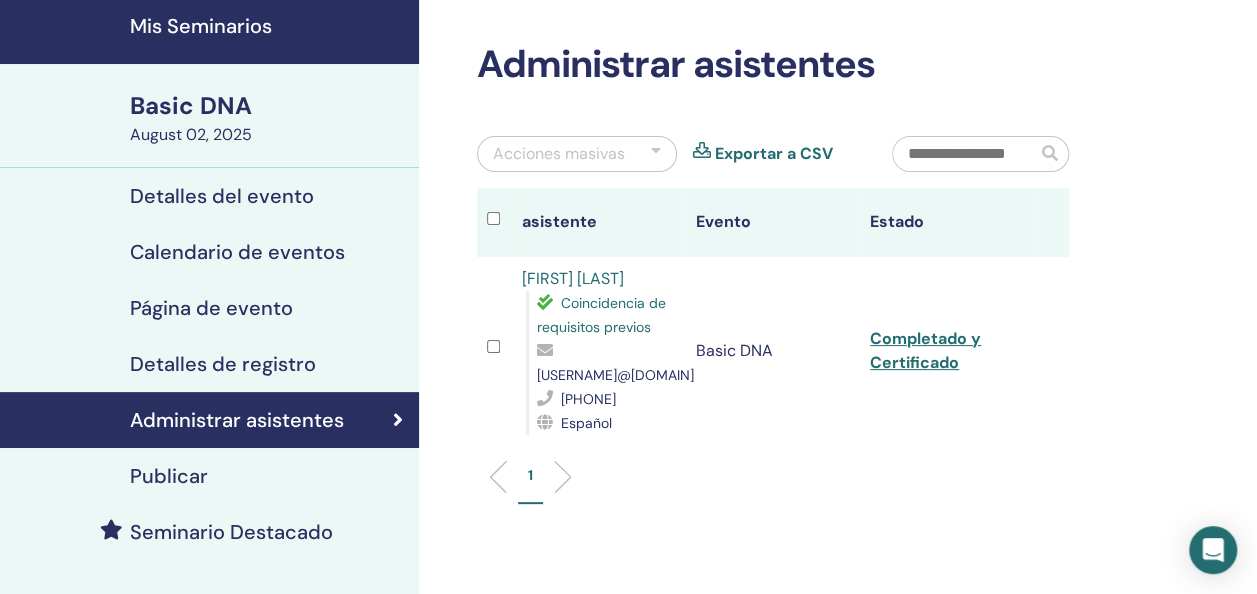 scroll, scrollTop: 139, scrollLeft: 0, axis: vertical 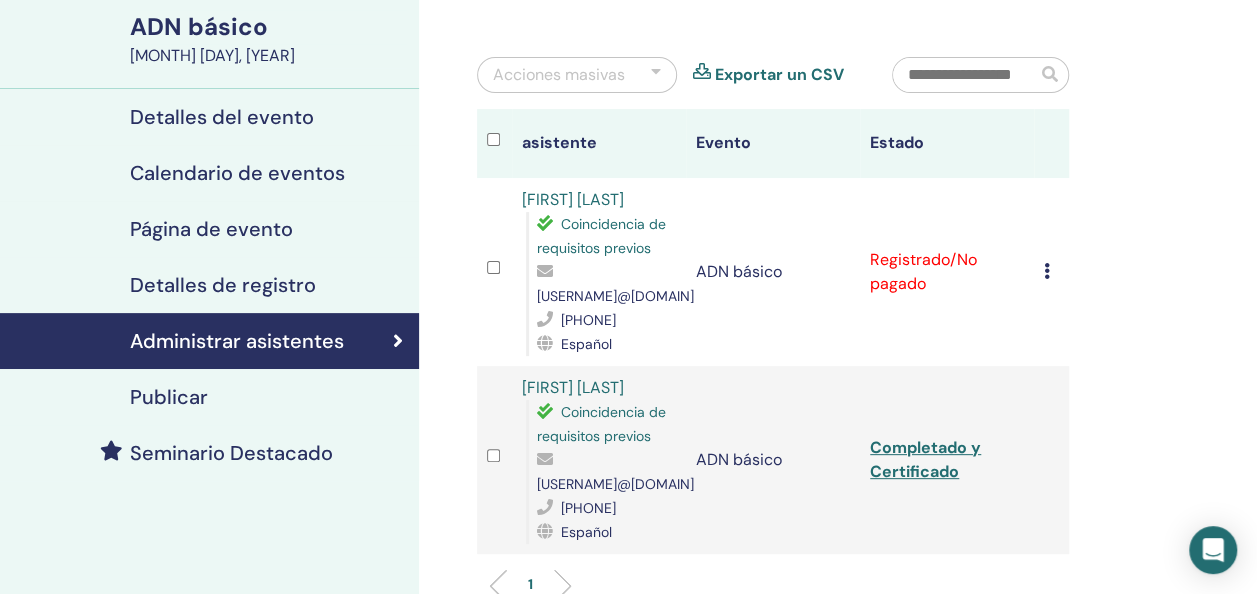 click at bounding box center (1047, 271) 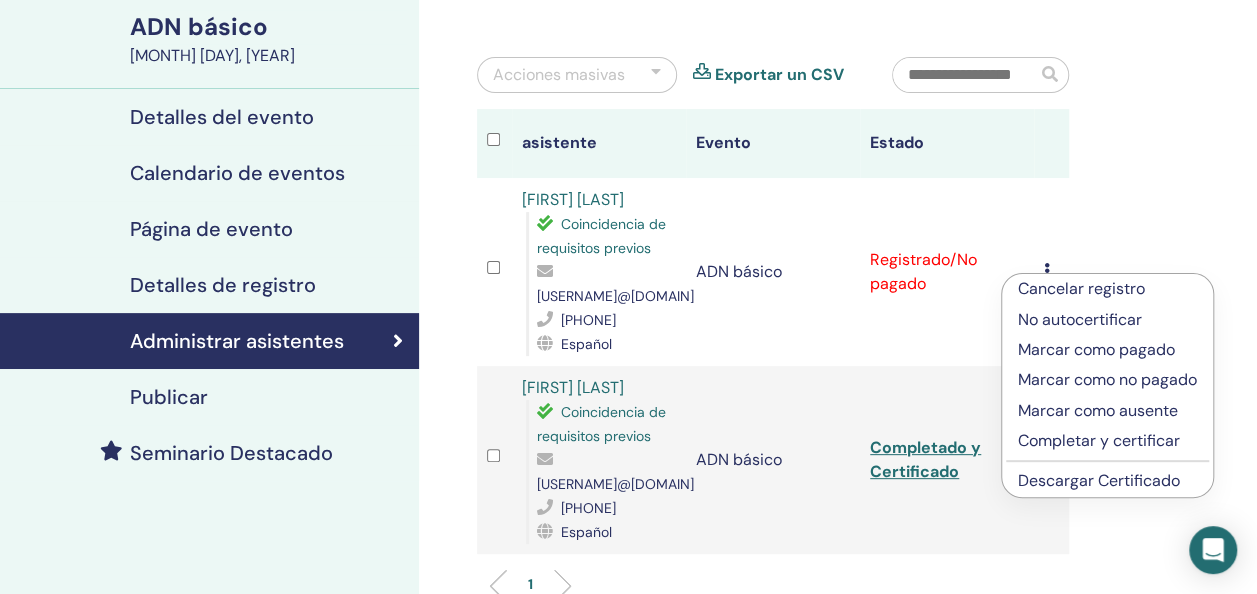 click on "Marcar como pagado" at bounding box center [1107, 350] 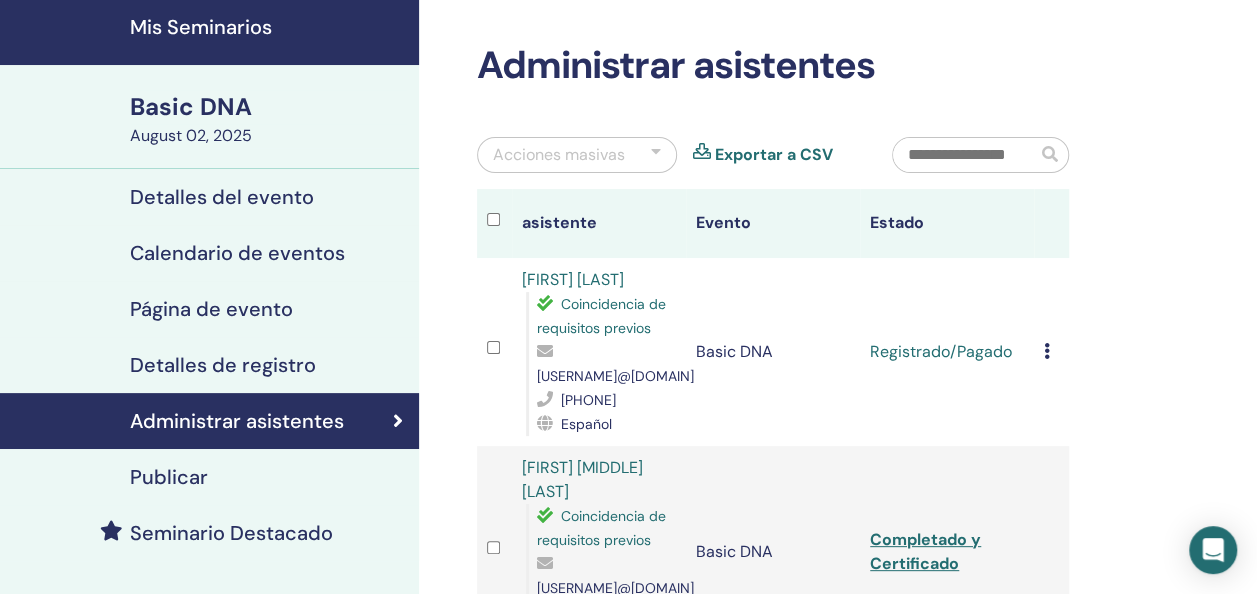 scroll, scrollTop: 70, scrollLeft: 0, axis: vertical 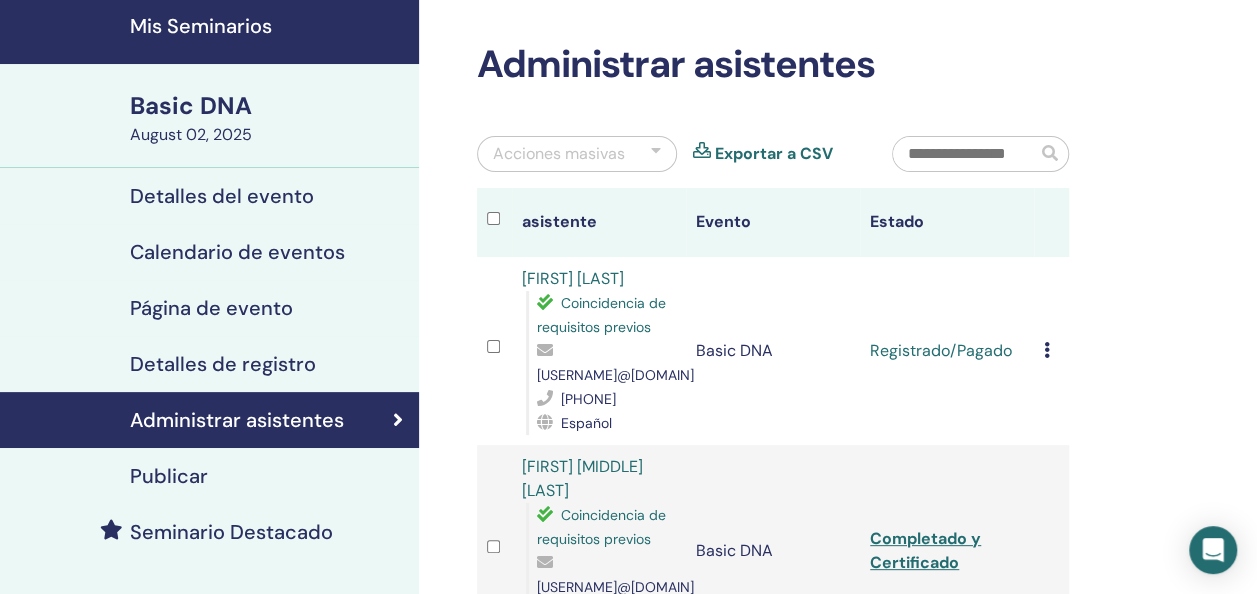 click at bounding box center (1047, 350) 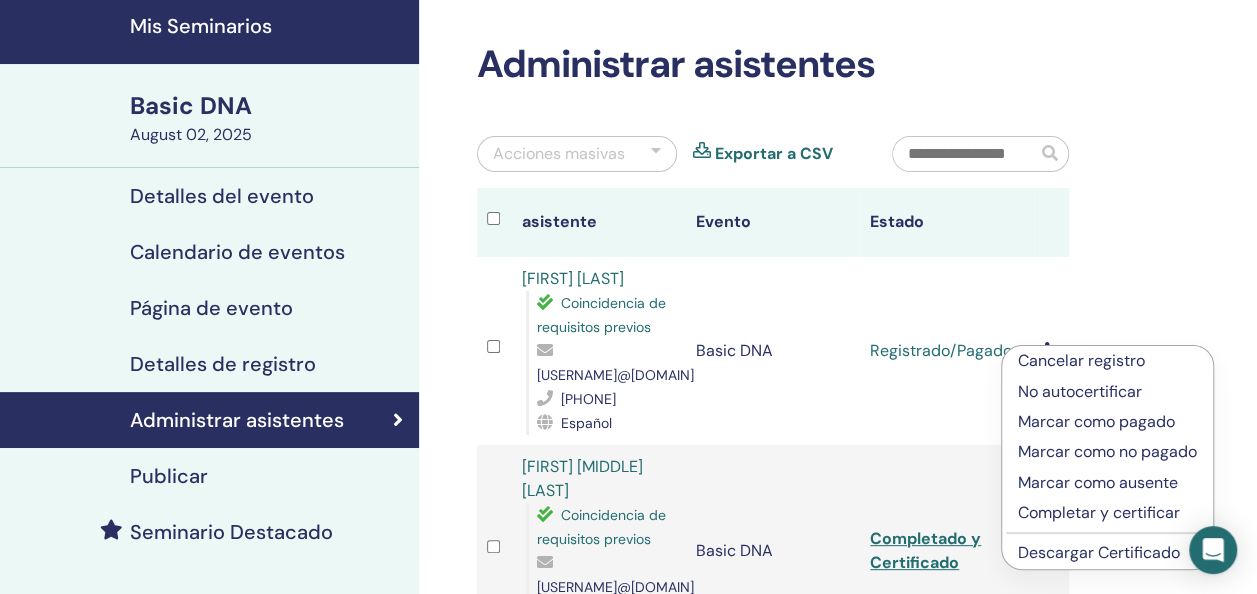 click on "Completar y certificar" at bounding box center [1107, 513] 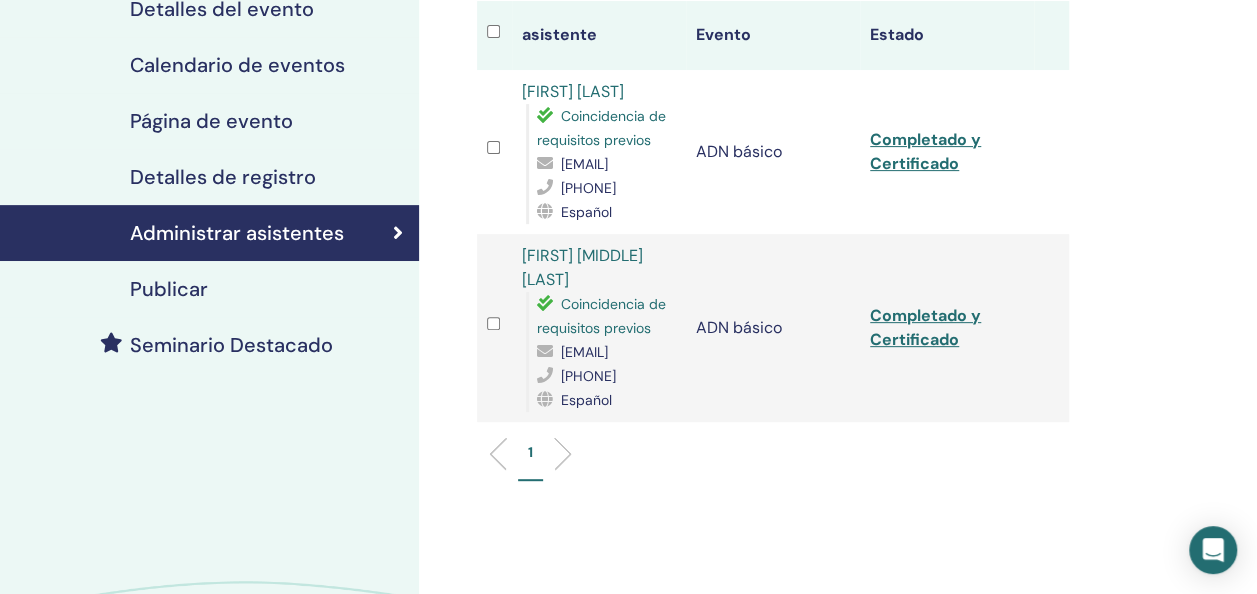 scroll, scrollTop: 0, scrollLeft: 0, axis: both 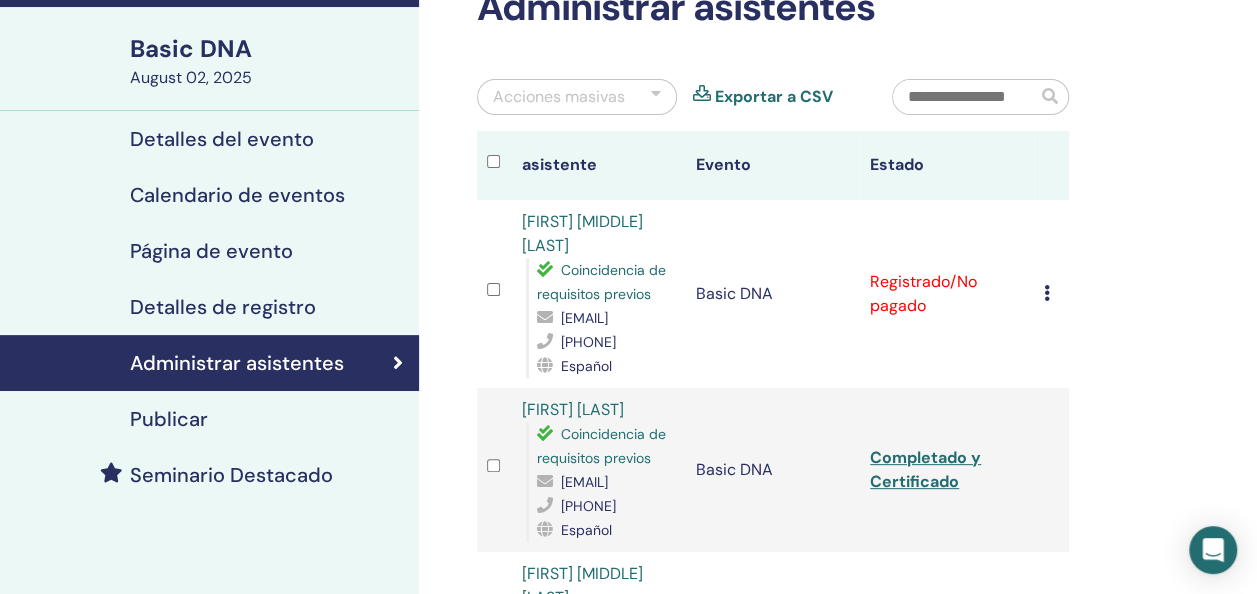click at bounding box center [1047, 293] 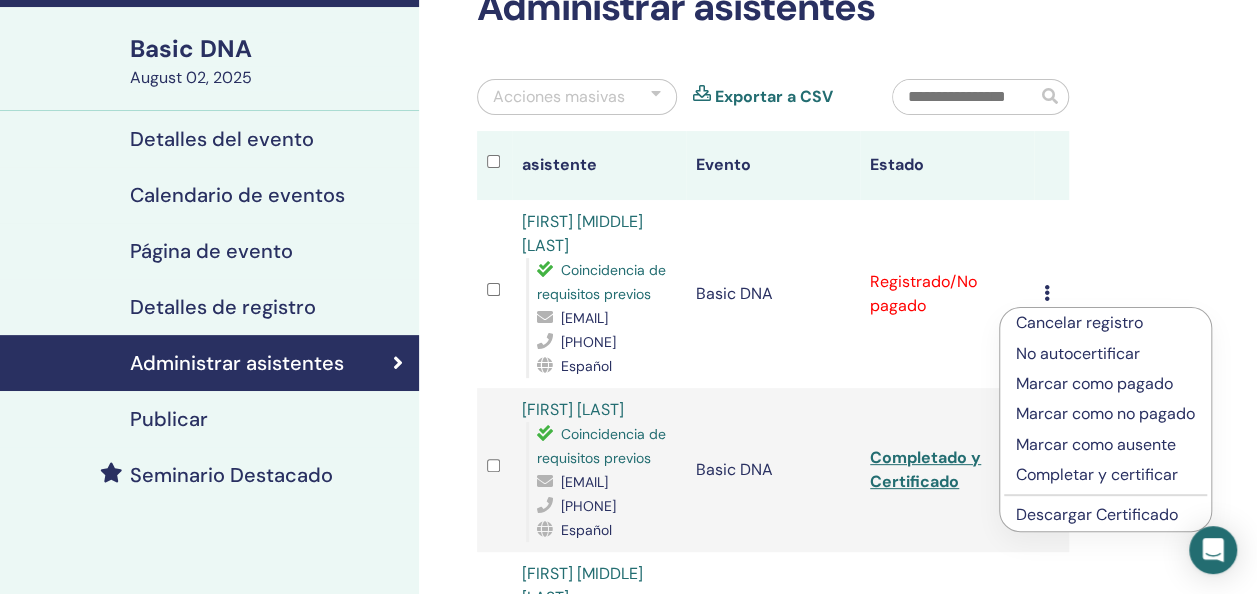 click on "Marcar como pagado" at bounding box center [1105, 384] 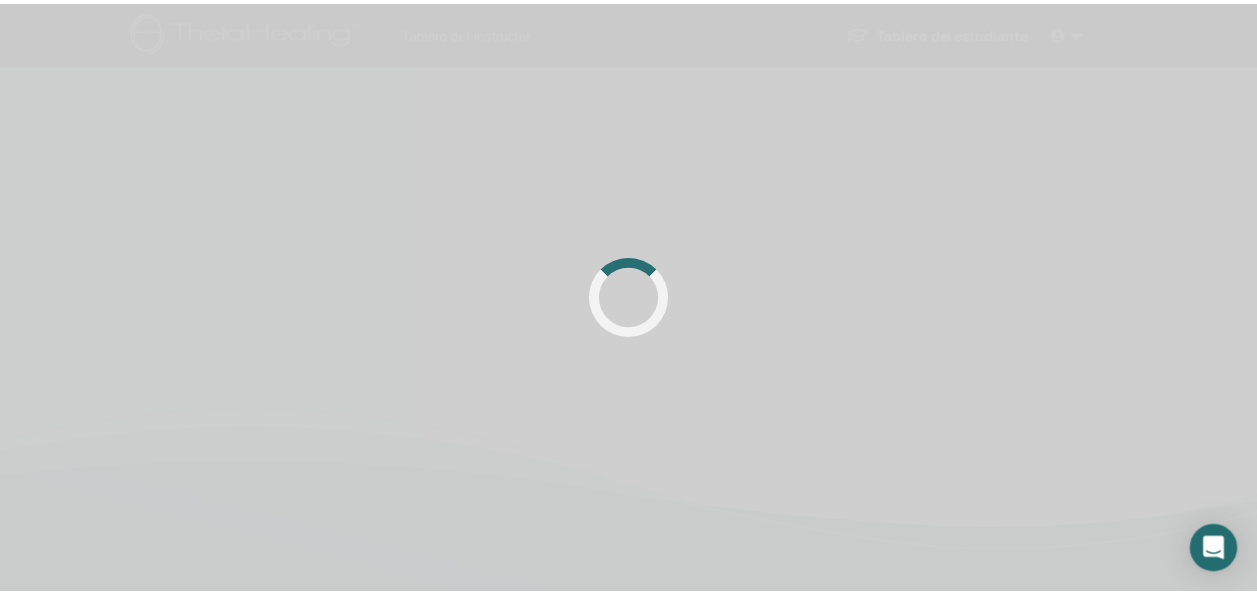 scroll, scrollTop: 0, scrollLeft: 0, axis: both 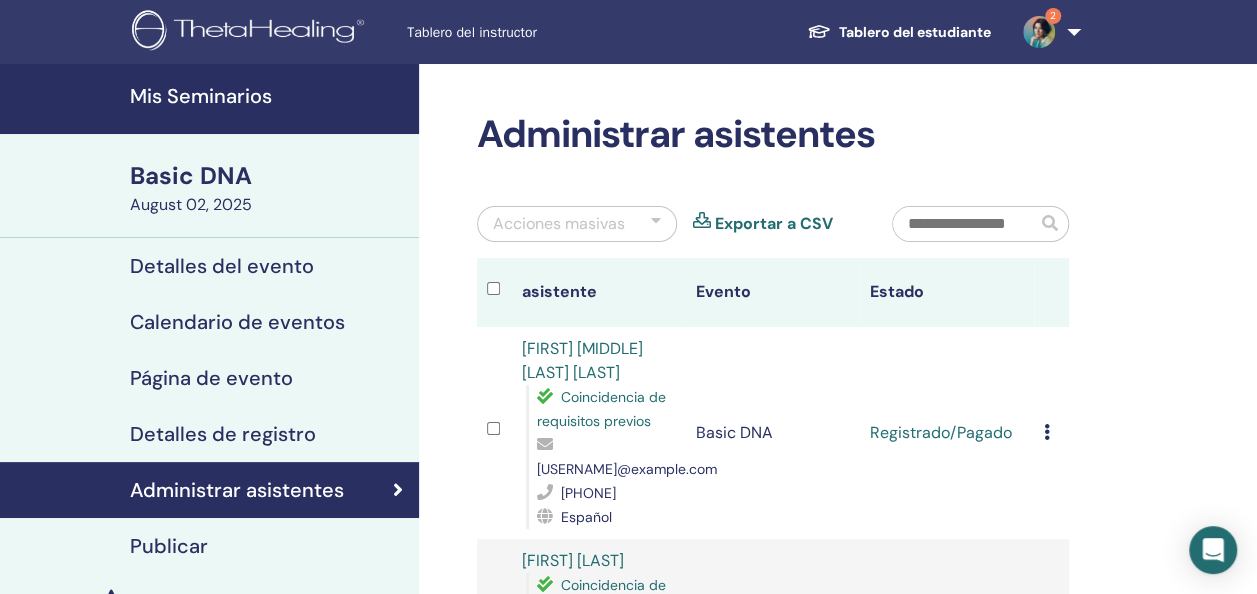 click at bounding box center [1047, 432] 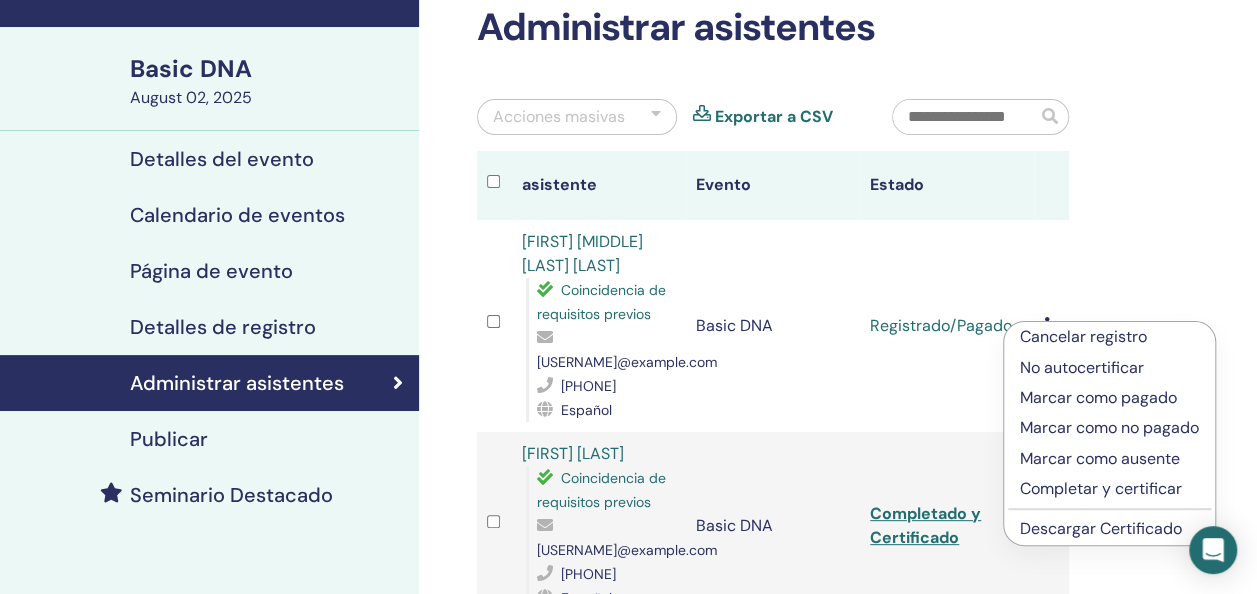 scroll, scrollTop: 108, scrollLeft: 0, axis: vertical 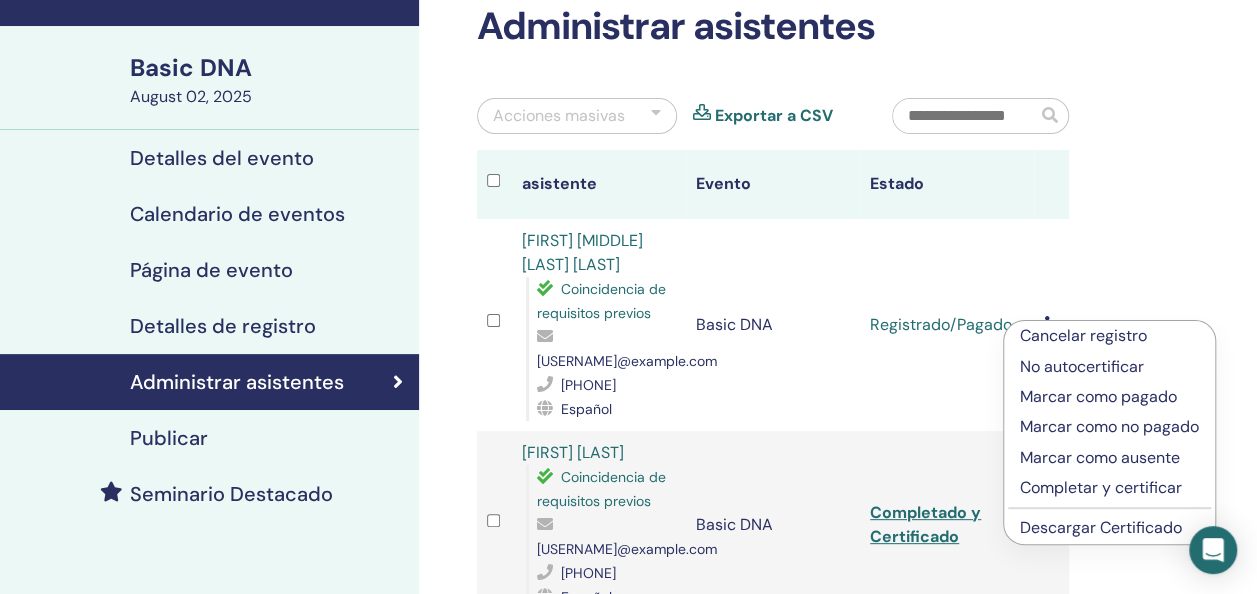 click on "Completar y certificar" at bounding box center [1109, 488] 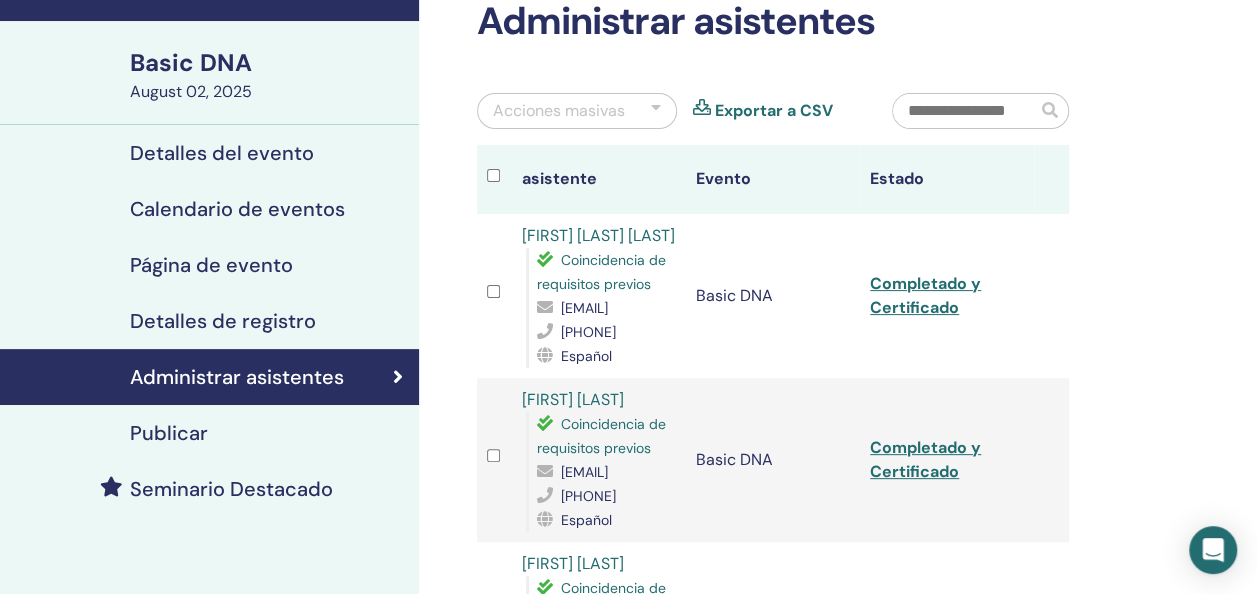 scroll, scrollTop: 112, scrollLeft: 0, axis: vertical 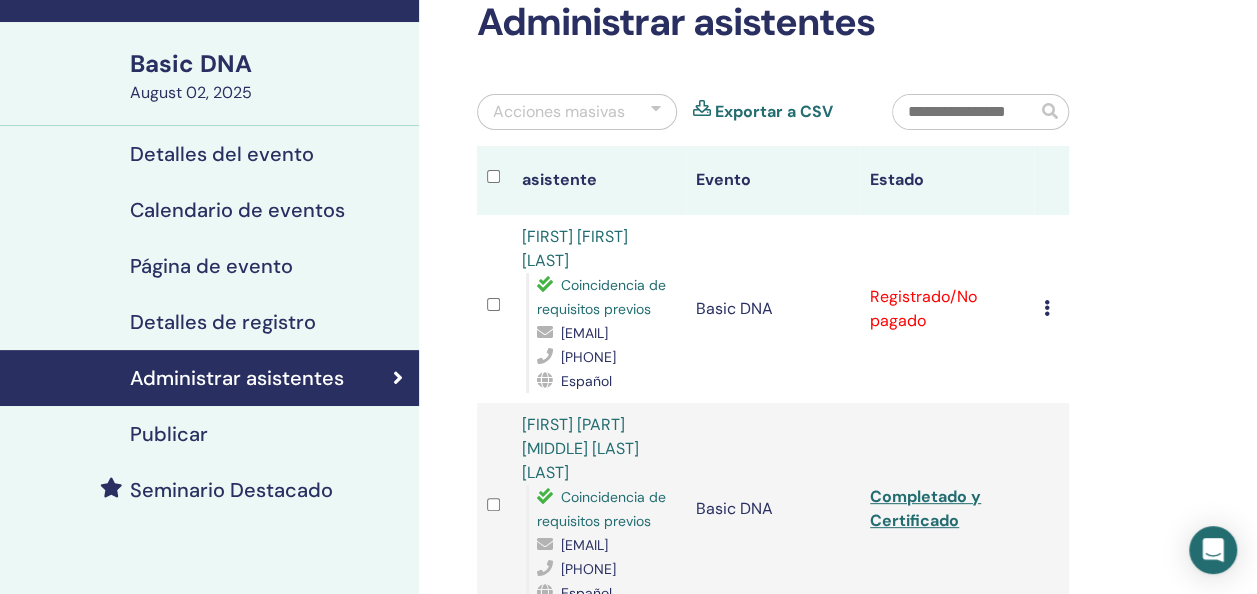 click at bounding box center (1047, 308) 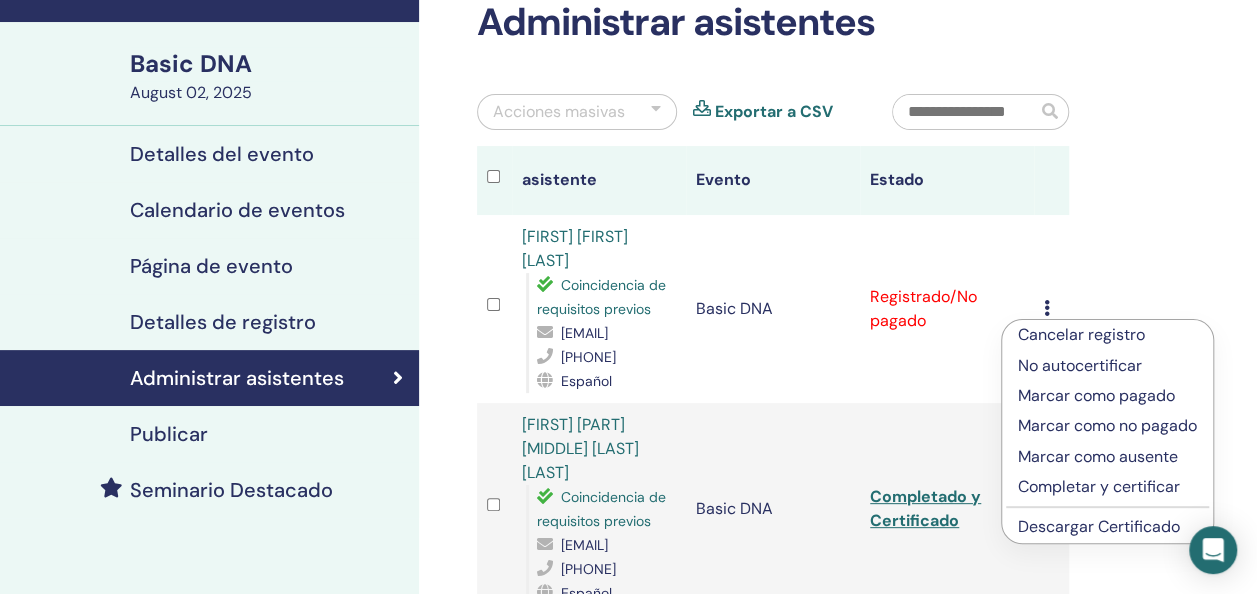click on "Marcar como pagado" at bounding box center (1107, 396) 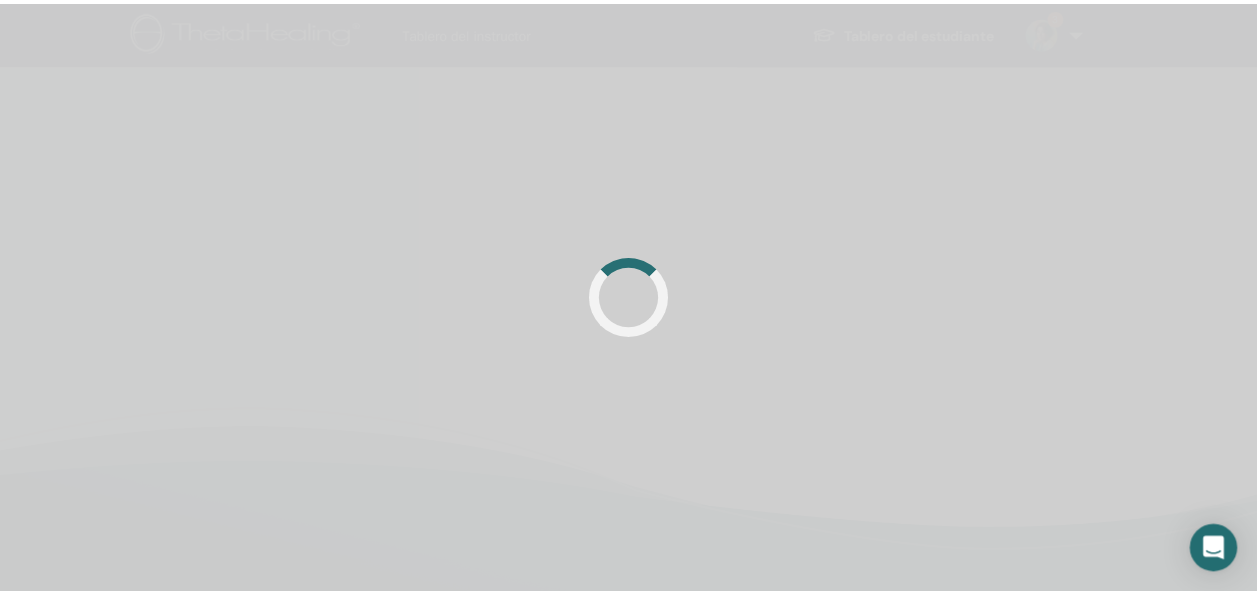 scroll, scrollTop: 0, scrollLeft: 0, axis: both 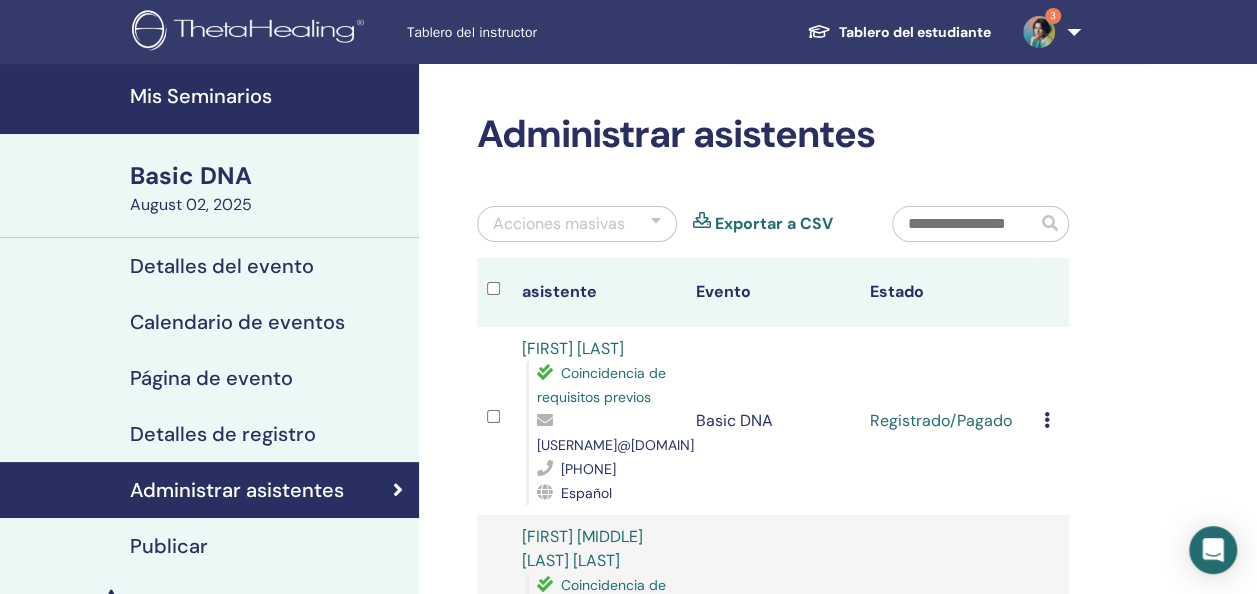 click at bounding box center (1047, 420) 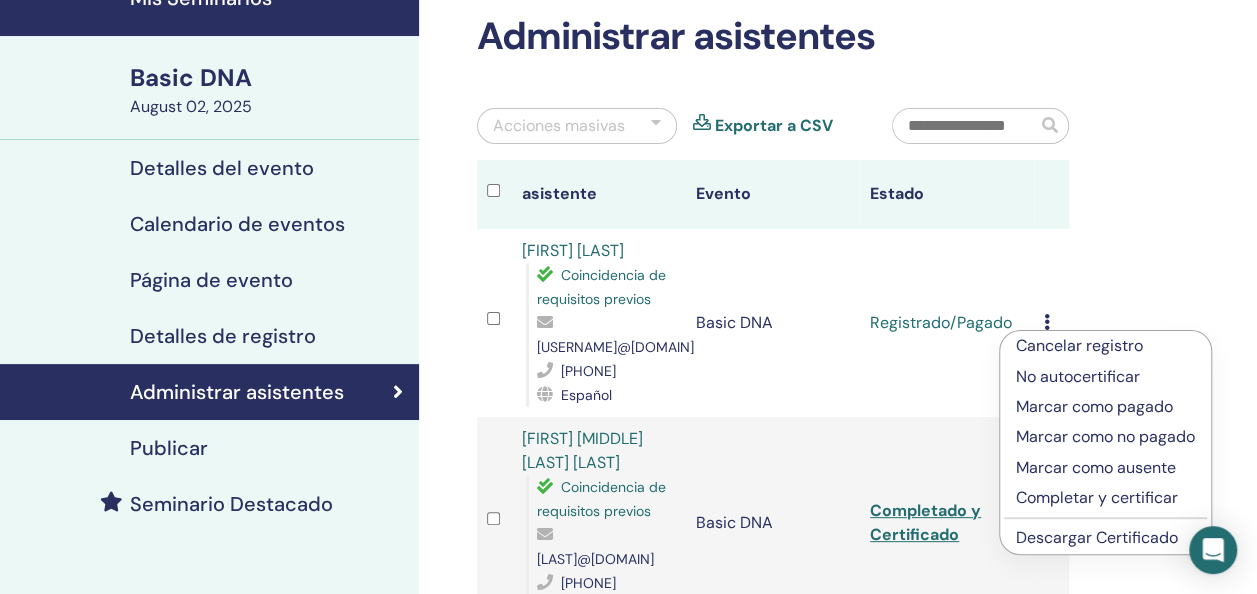 scroll, scrollTop: 100, scrollLeft: 0, axis: vertical 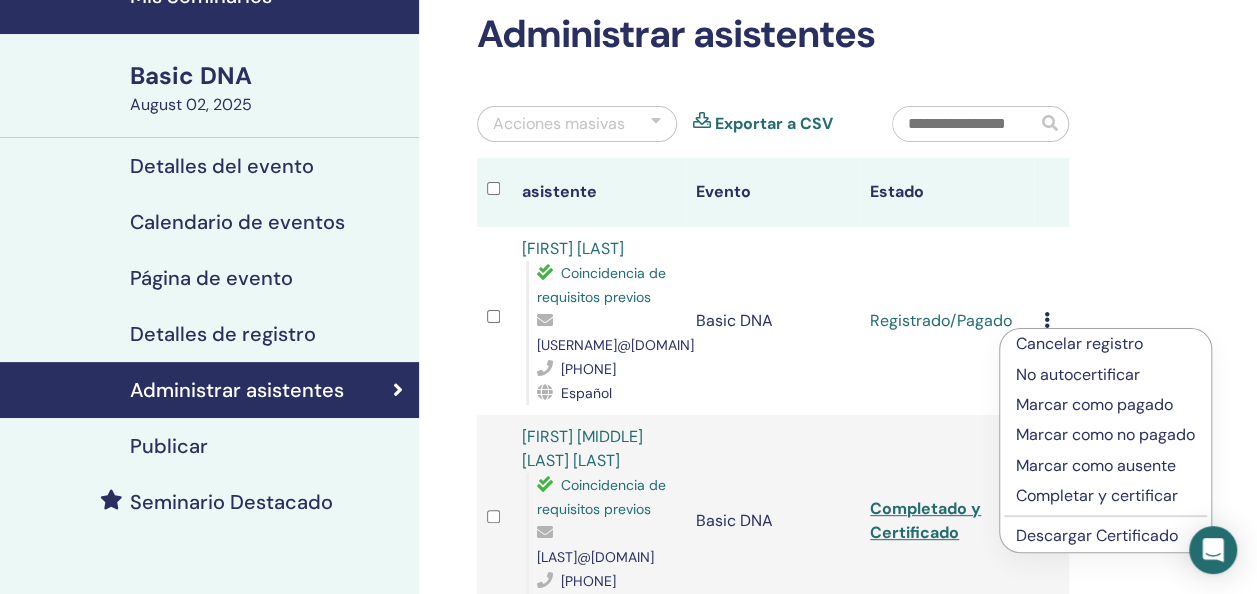 click on "Completar y certificar" at bounding box center (1105, 496) 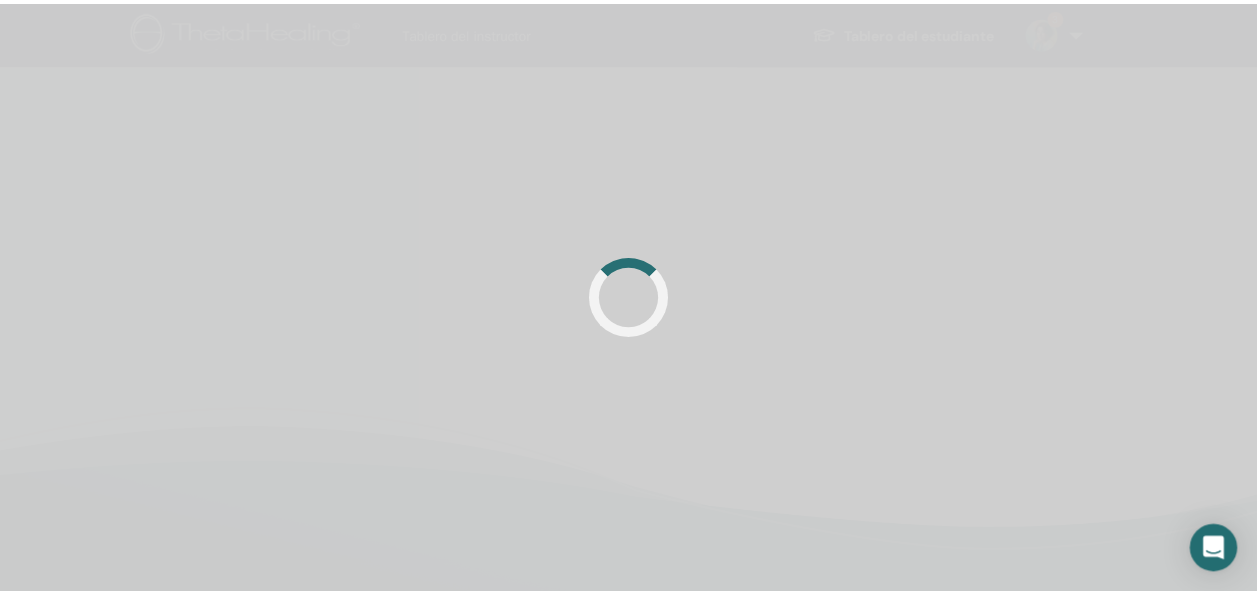 scroll, scrollTop: 0, scrollLeft: 0, axis: both 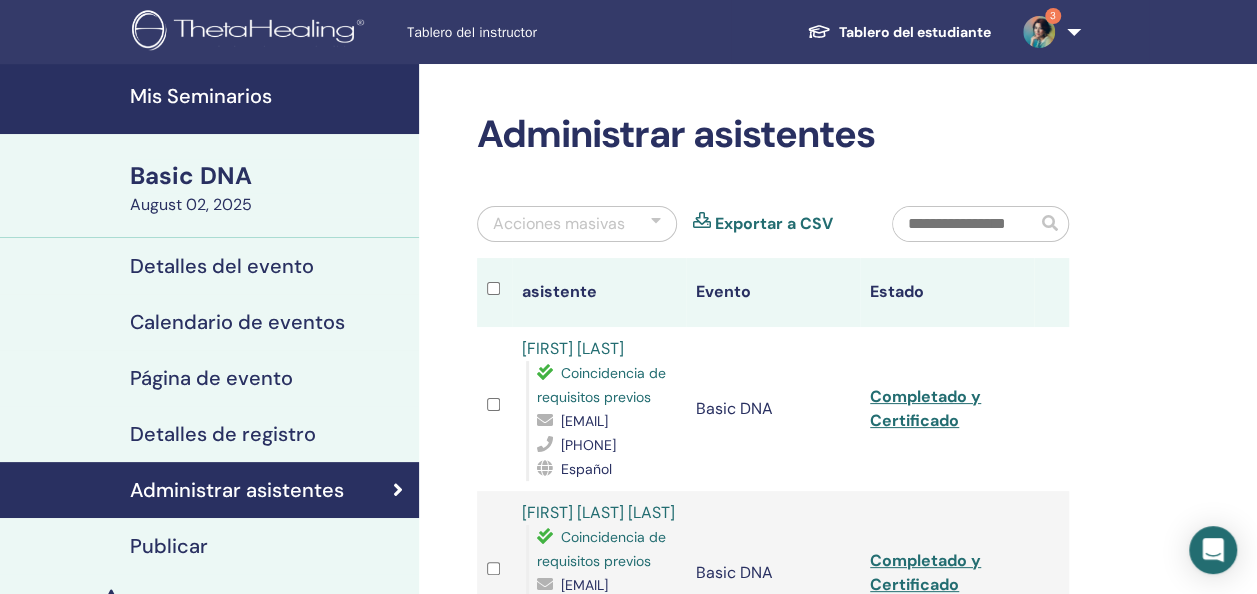 click at bounding box center (1039, 32) 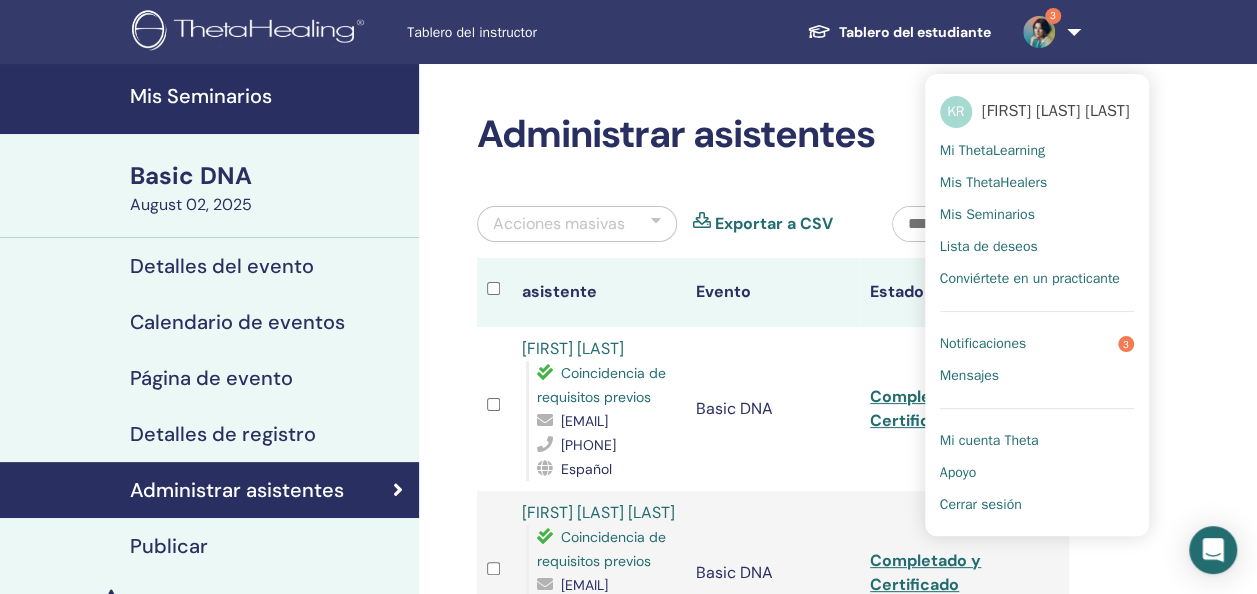 click on "Notificaciones 3" at bounding box center (1037, 344) 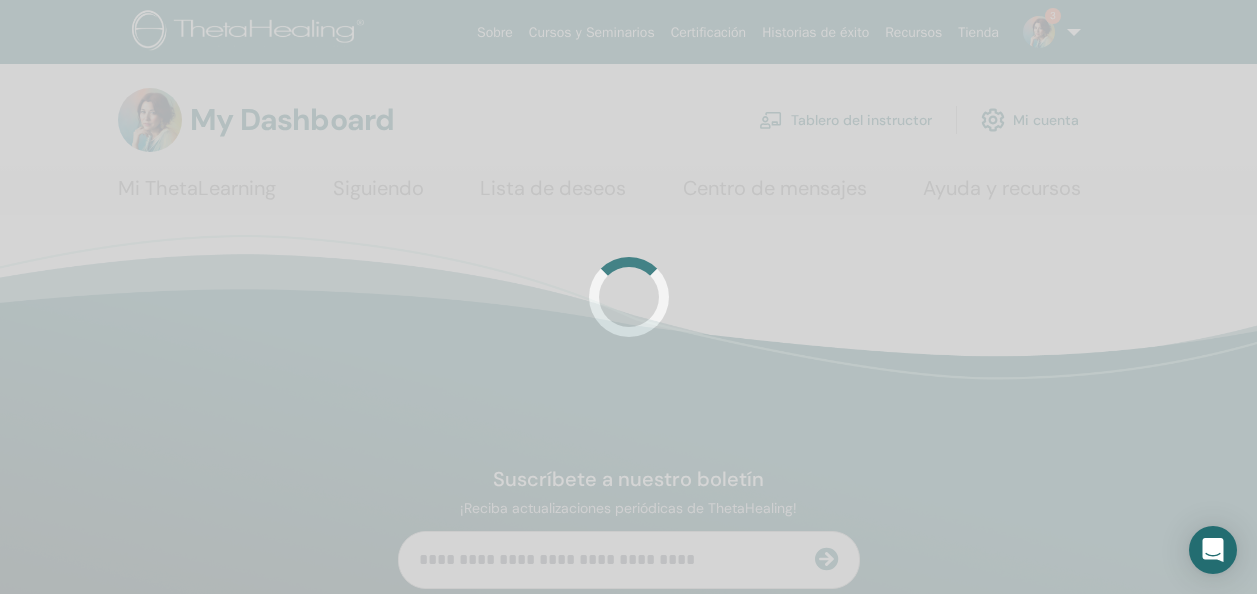 scroll, scrollTop: 0, scrollLeft: 0, axis: both 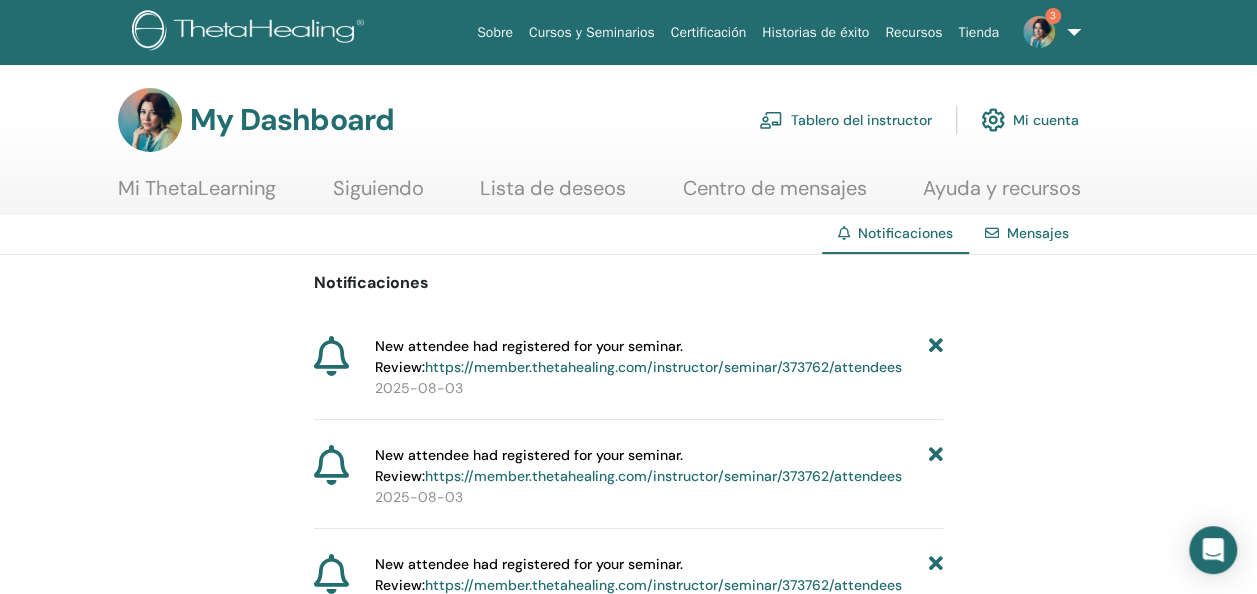 click at bounding box center (1039, 32) 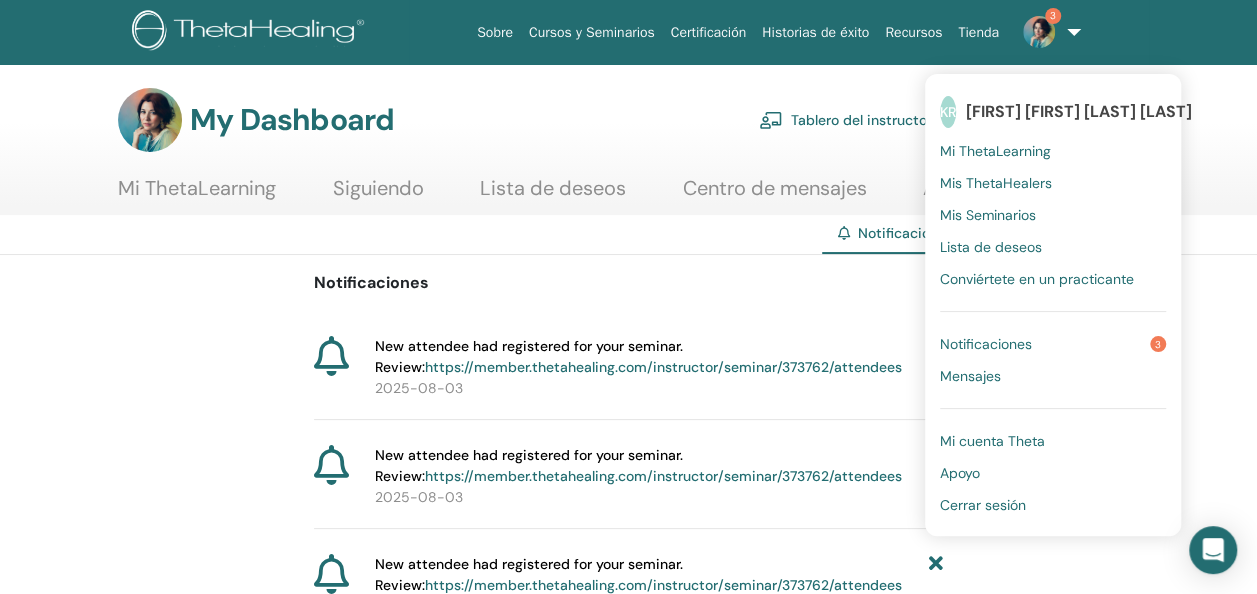 click on "Notificaciones" at bounding box center [986, 344] 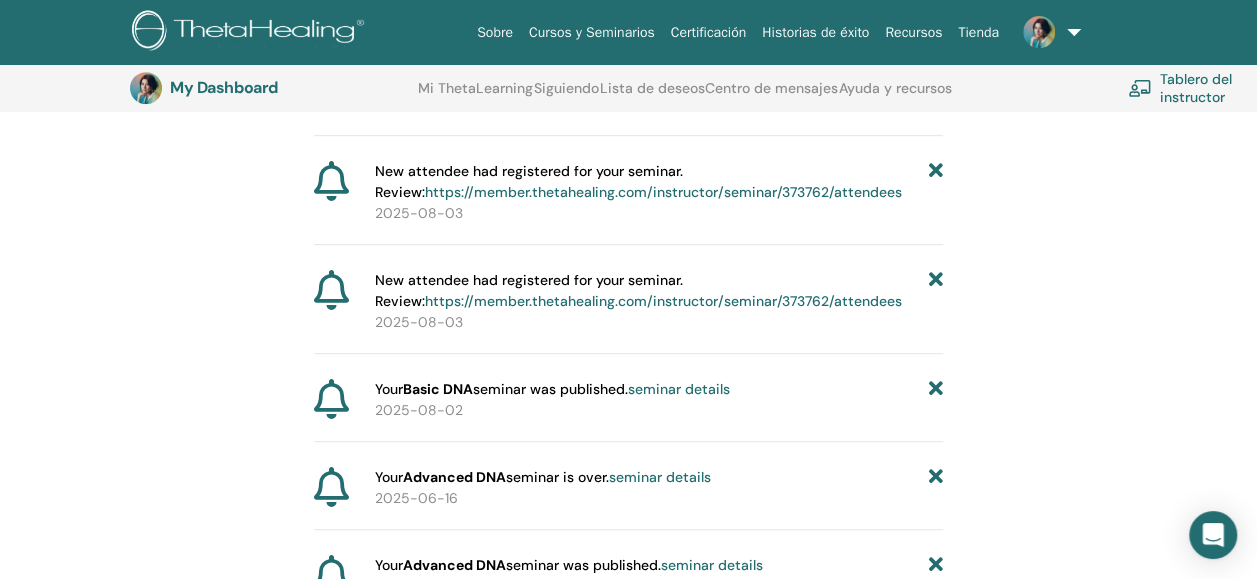 scroll, scrollTop: 445, scrollLeft: 0, axis: vertical 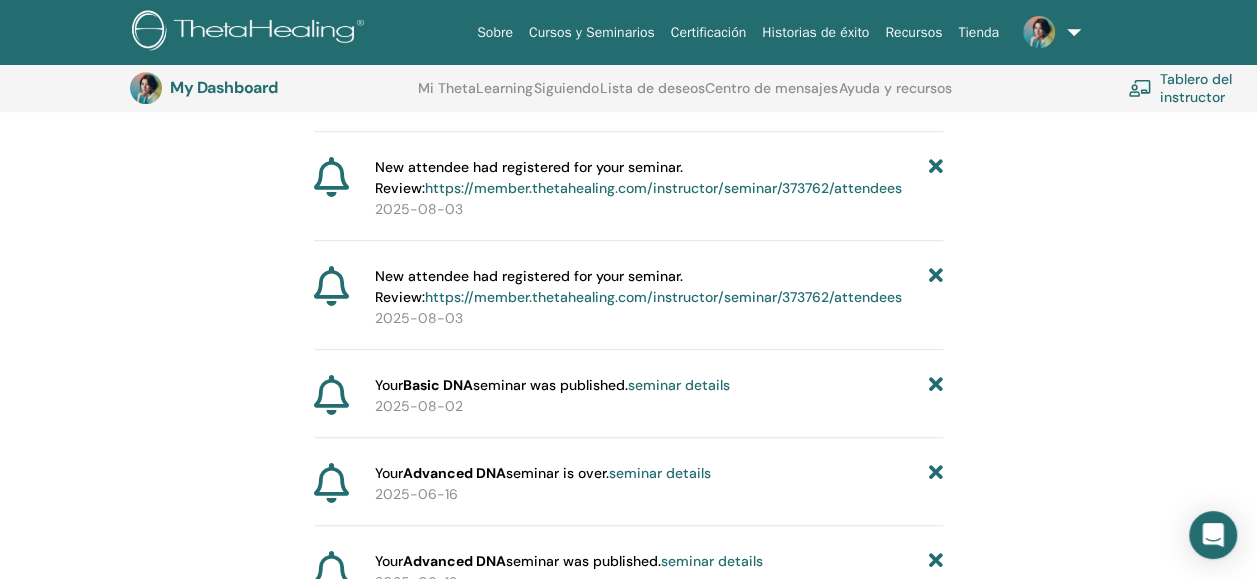 click on "seminar details" at bounding box center (679, 385) 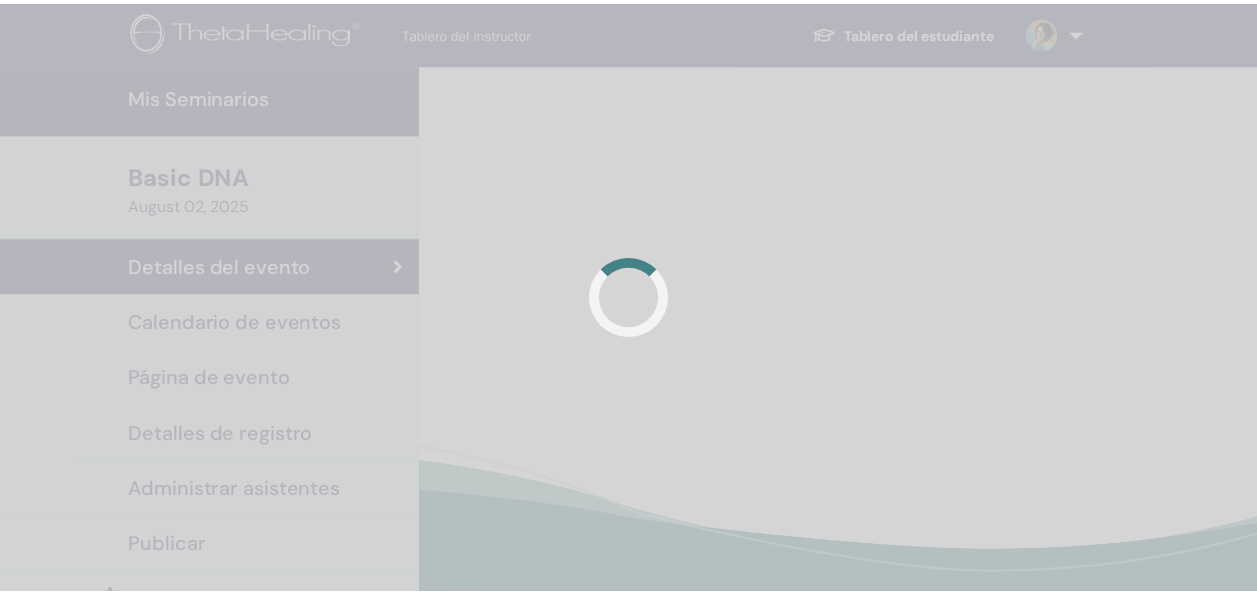scroll, scrollTop: 0, scrollLeft: 0, axis: both 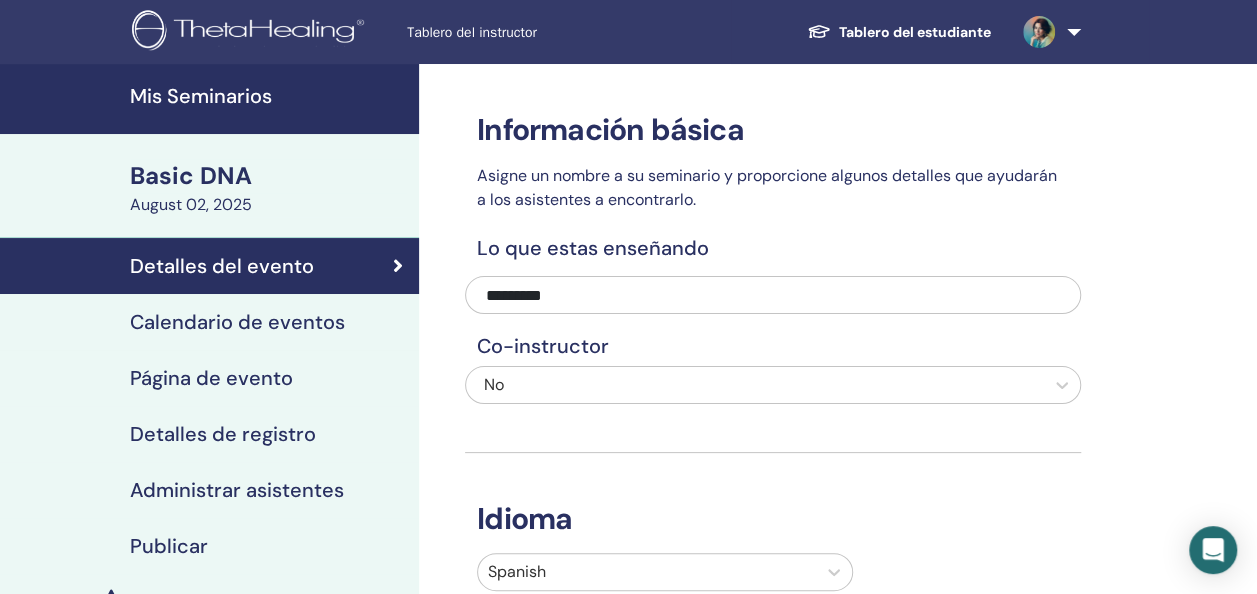 click at bounding box center [1039, 32] 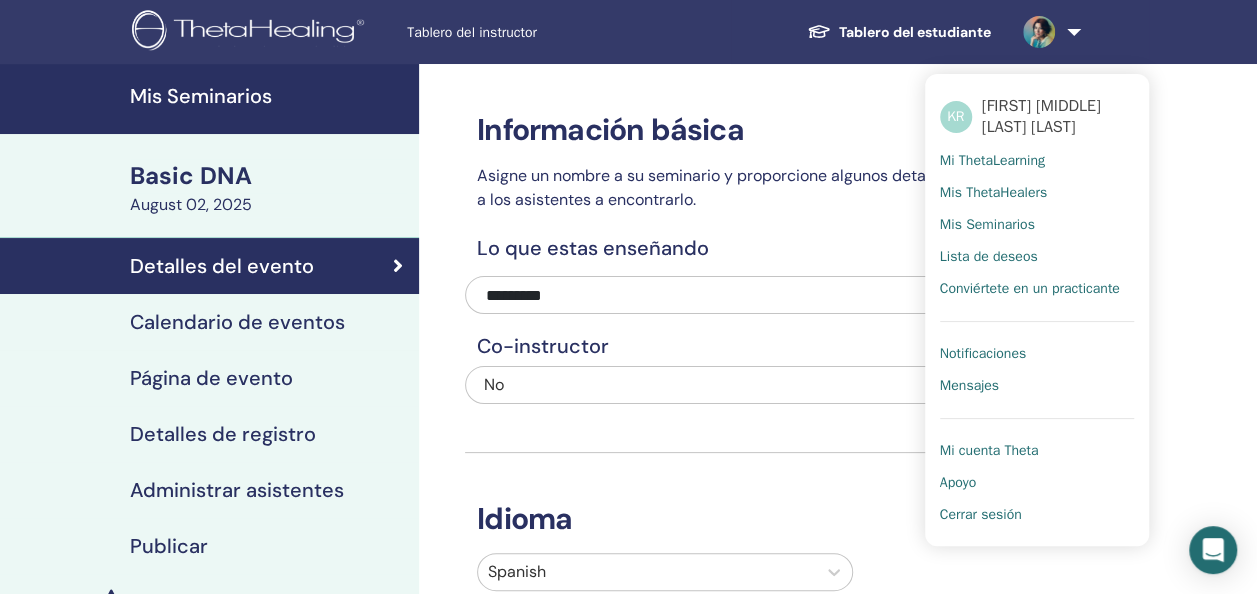 click on "Notificaciones" at bounding box center (983, 354) 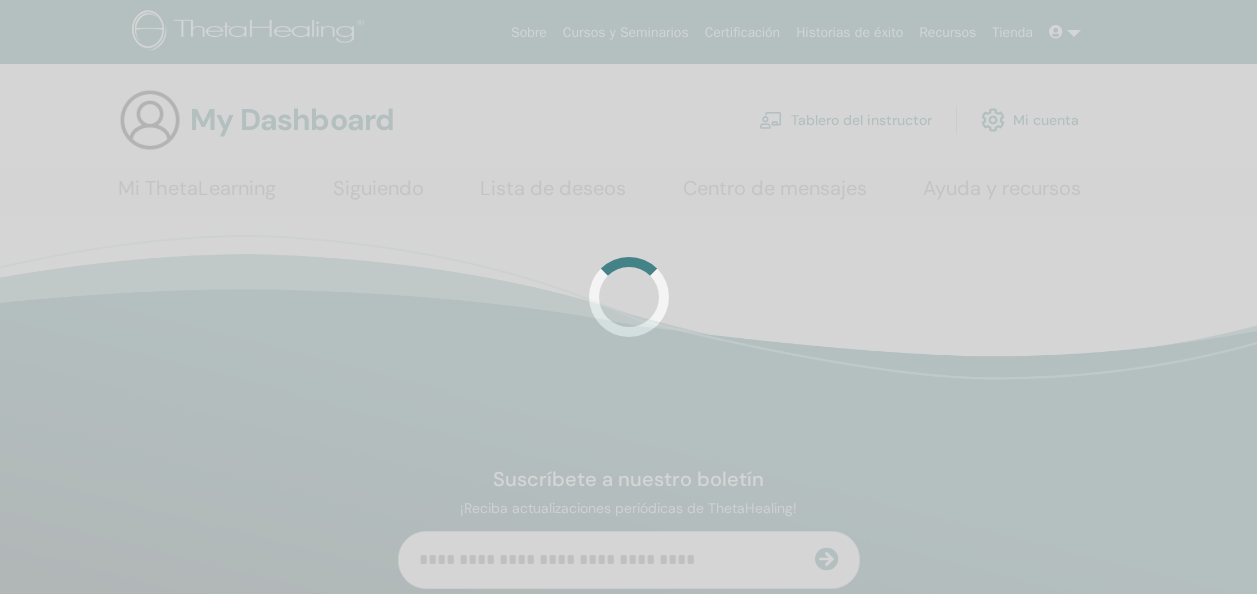scroll, scrollTop: 0, scrollLeft: 0, axis: both 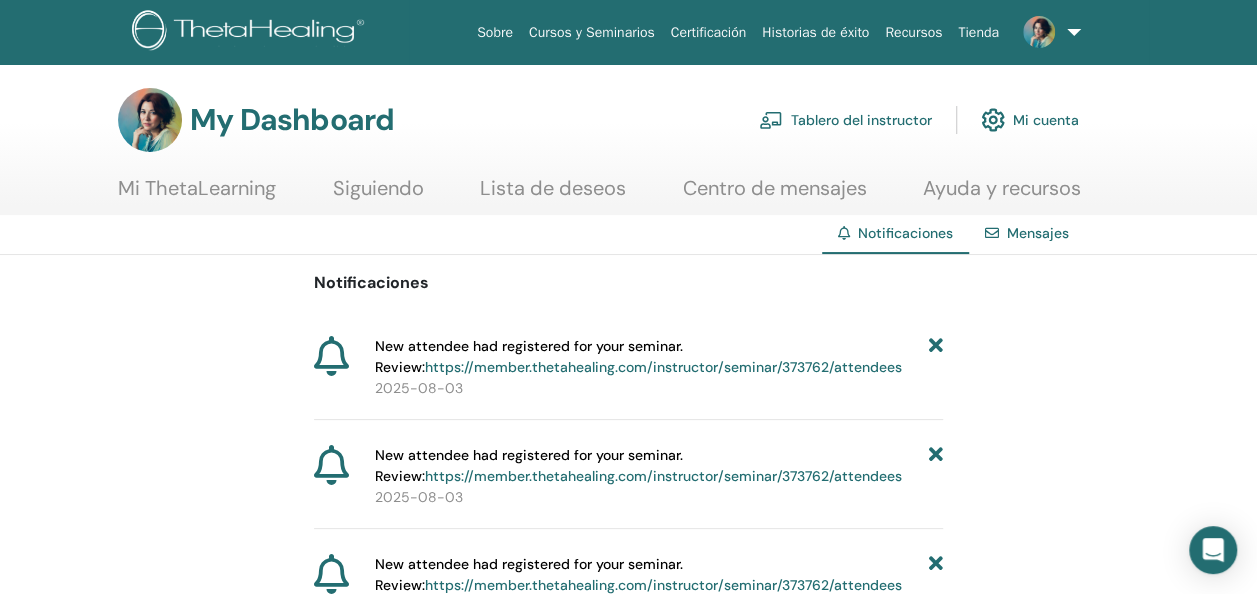 click on "https://member.thetahealing.com/instructor/seminar/373762/attendees" at bounding box center (663, 367) 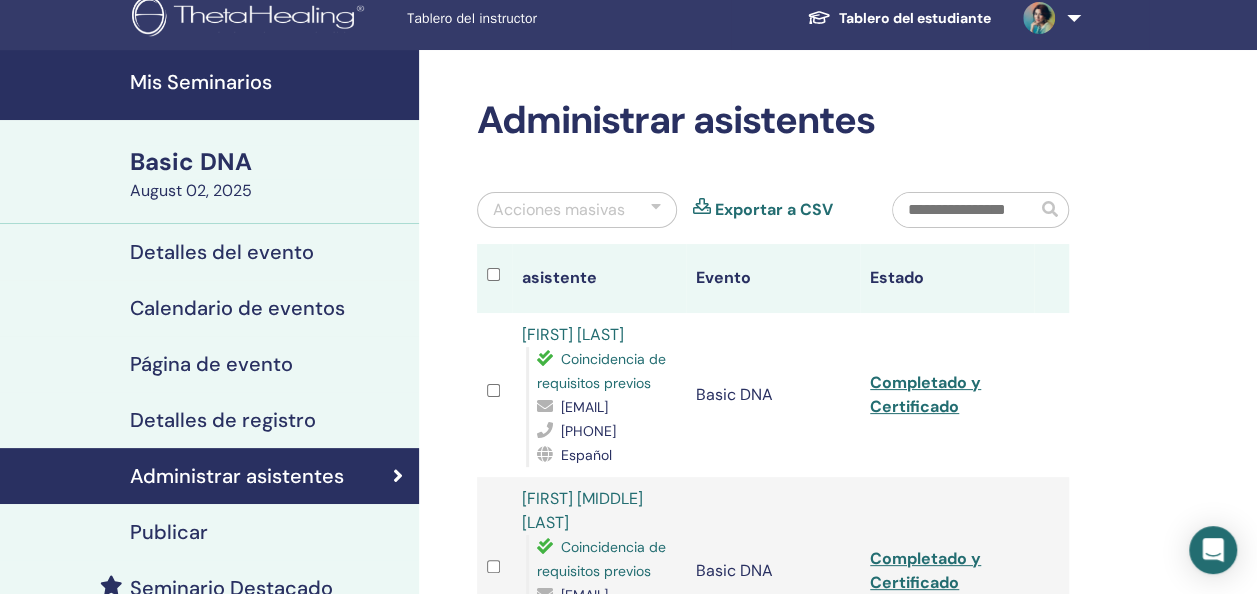 scroll, scrollTop: 0, scrollLeft: 0, axis: both 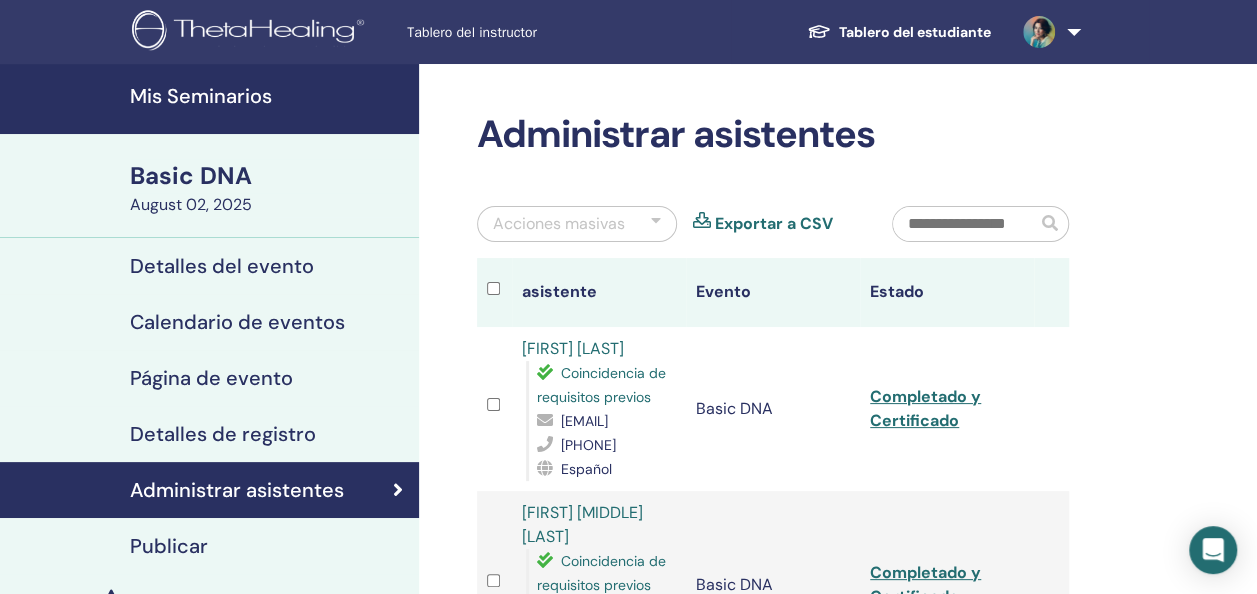 click at bounding box center [1048, 32] 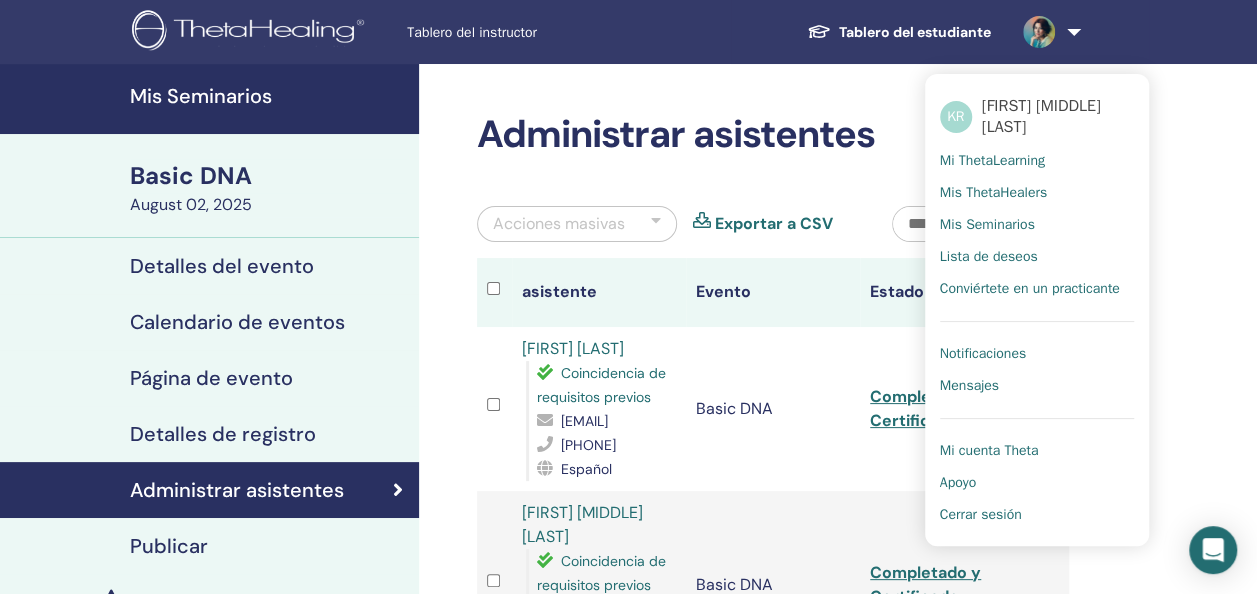 click on "Administrar asistentes Acciones masivas Exportar a CSV asistente Evento Estado Norma [LAST] Coincidencia de requisitos previos [EMAIL] [PHONE] Español Basic DNA Completado y Certificado Maria del Rocio Nuñez Rivera Coincidencia de requisitos previos [EMAIL] [PHONE] Español Basic DNA Completado y Certificado Iván Zepeda Coincidencia de requisitos previos [EMAIL] [PHONE] Español Basic DNA Completado y Certificado Celia Alexandra Gutierrez Coincidencia de requisitos previos [EMAIL] [PHONE] Español Basic DNA Completado y Certificado 1" at bounding box center (838, 727) 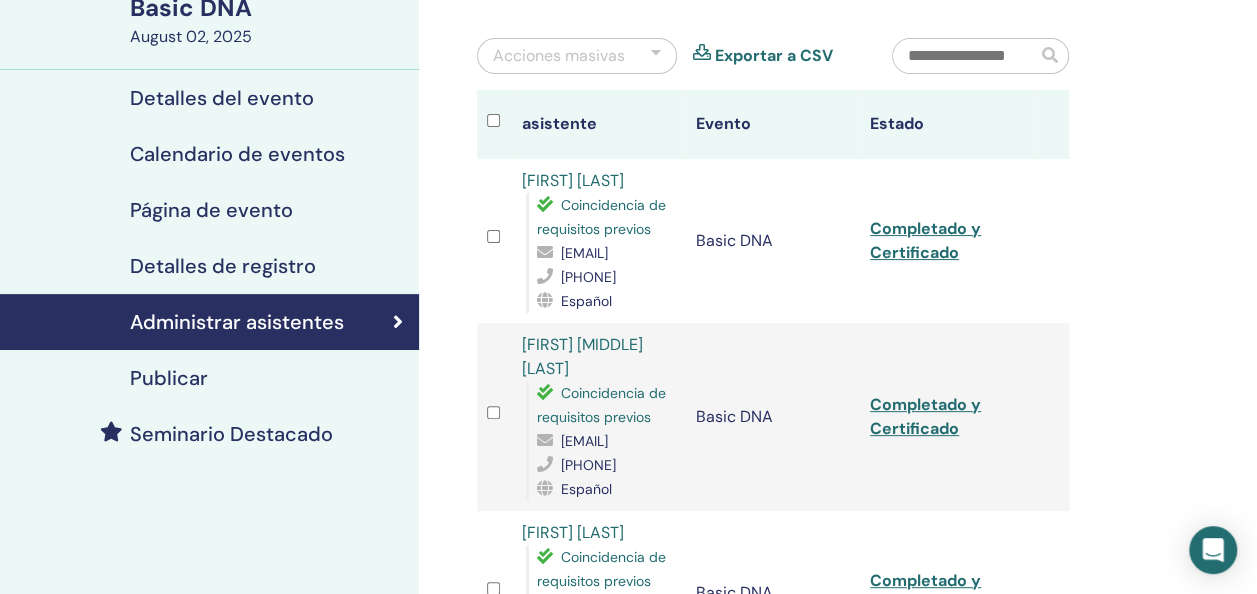 scroll, scrollTop: 0, scrollLeft: 0, axis: both 